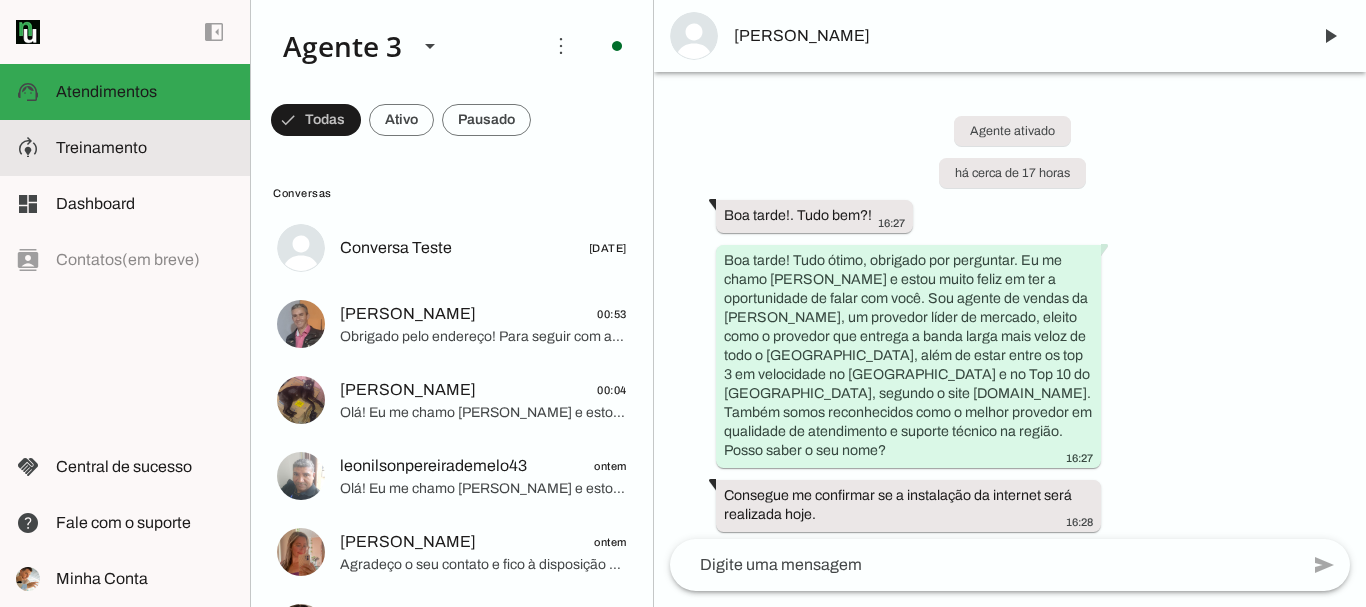 scroll, scrollTop: 0, scrollLeft: 0, axis: both 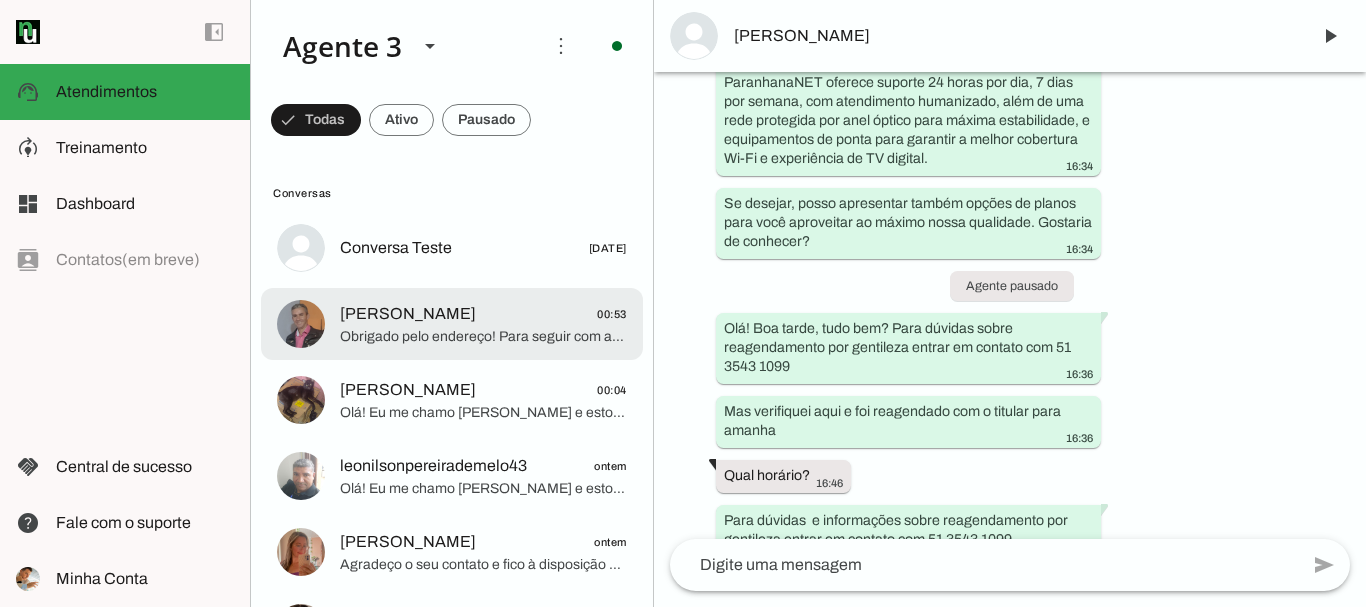 click on "[PERSON_NAME]
00:53" 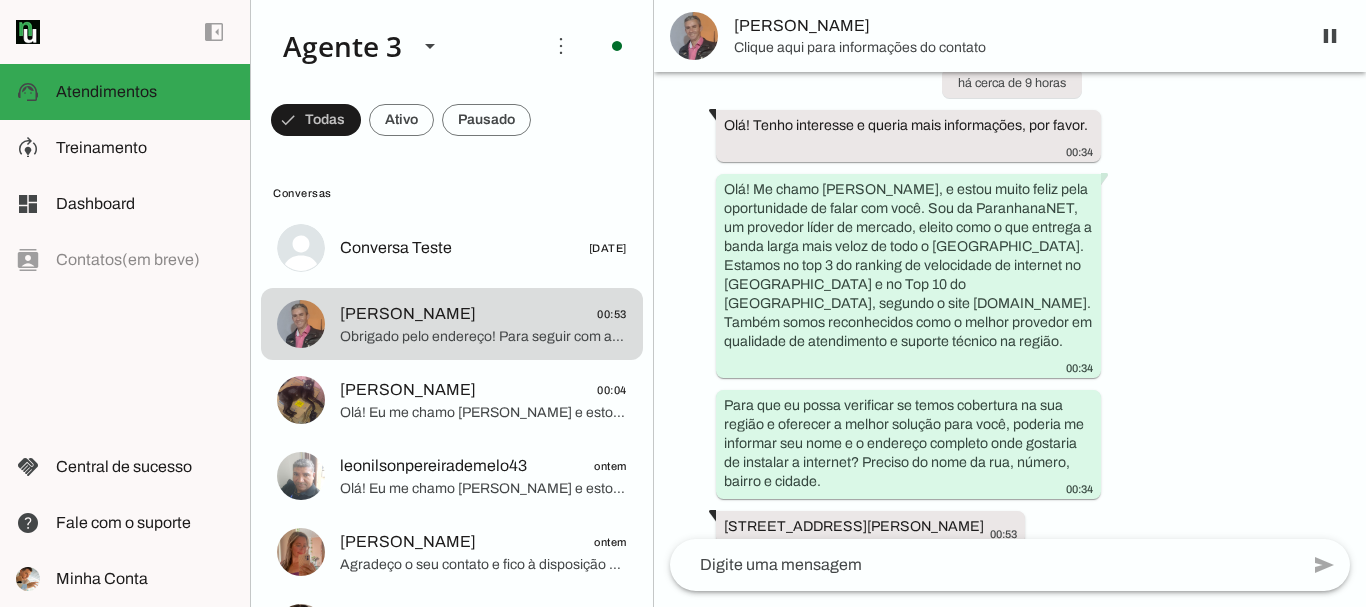 scroll, scrollTop: 0, scrollLeft: 0, axis: both 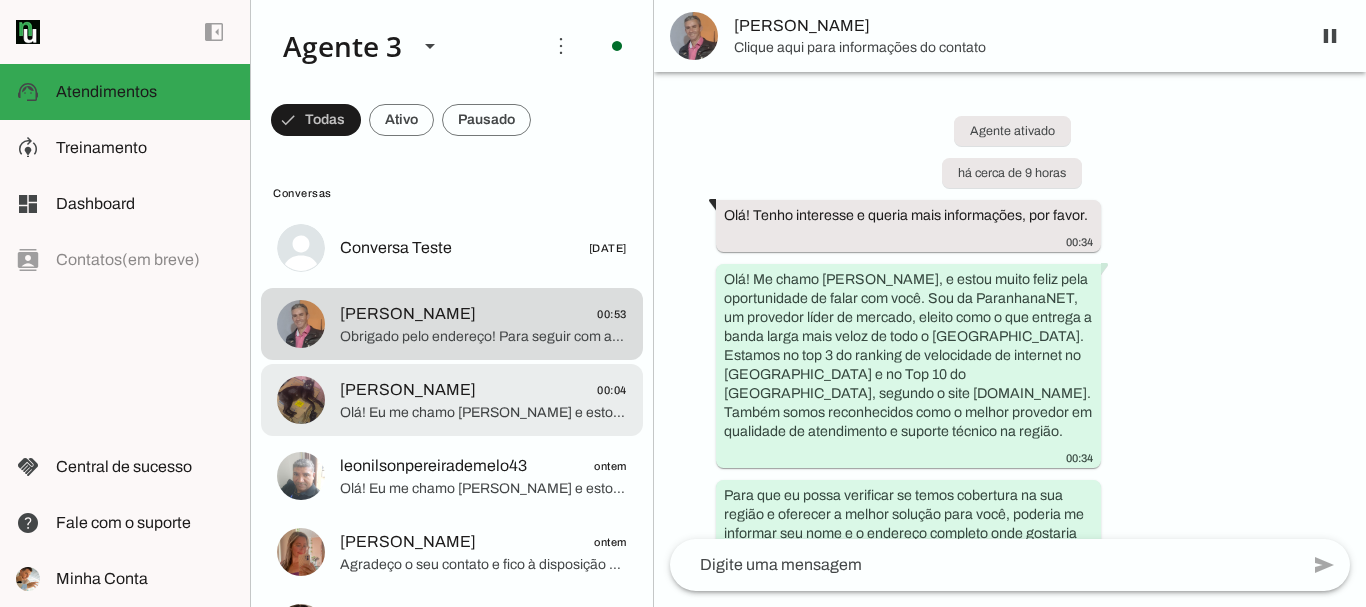 click on "[PERSON_NAME]
00:04" 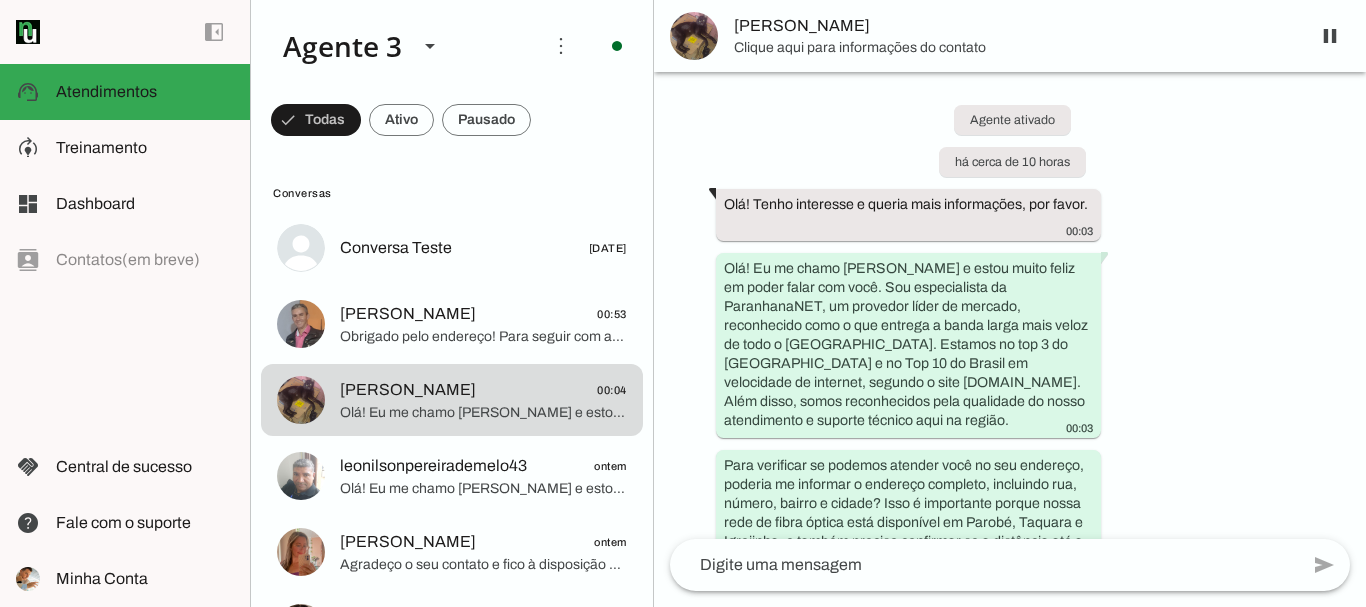 scroll, scrollTop: 0, scrollLeft: 0, axis: both 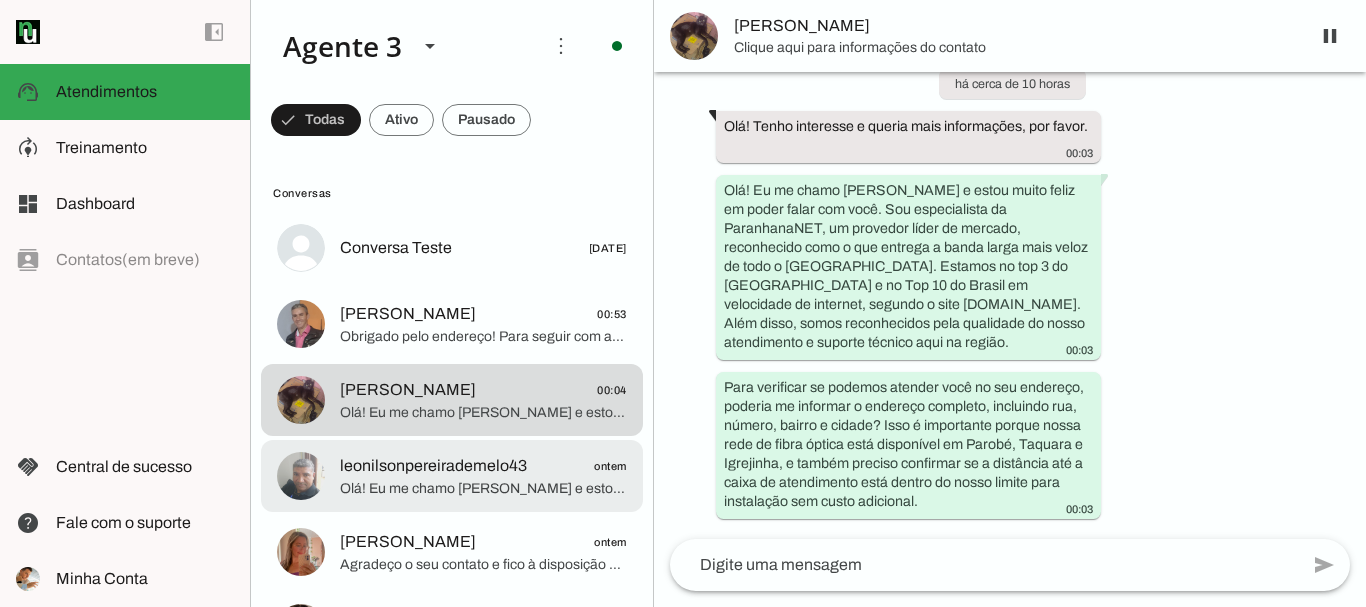 click on "Olá! Eu me chamo [PERSON_NAME] e estou muito feliz pela oportunidade de conversar com você. Sou da ParanhanaNET, um provedor líder de mercado, eleito como o provedor que entrega a banda larga mais veloz de todo o [GEOGRAPHIC_DATA]. Estamos no top 3 do ranking de velocidade de internet no [GEOGRAPHIC_DATA] e no Top 10 do [GEOGRAPHIC_DATA], segundo o site [DOMAIN_NAME]. Além disso, somos reconhecidos como o melhor provedor de internet em qualidade de atendimento e suporte técnico no Vale do Paranhana.
Para que eu possa verificar a disponibilidade de atendimento no seu endereço e te oferecer a melhor solução, poderia, por favor, me informar o endereço completo onde deseja a instalação da internet? Preciso do nome da rua, número, bairro e cidade. Qual é o seu nome?" 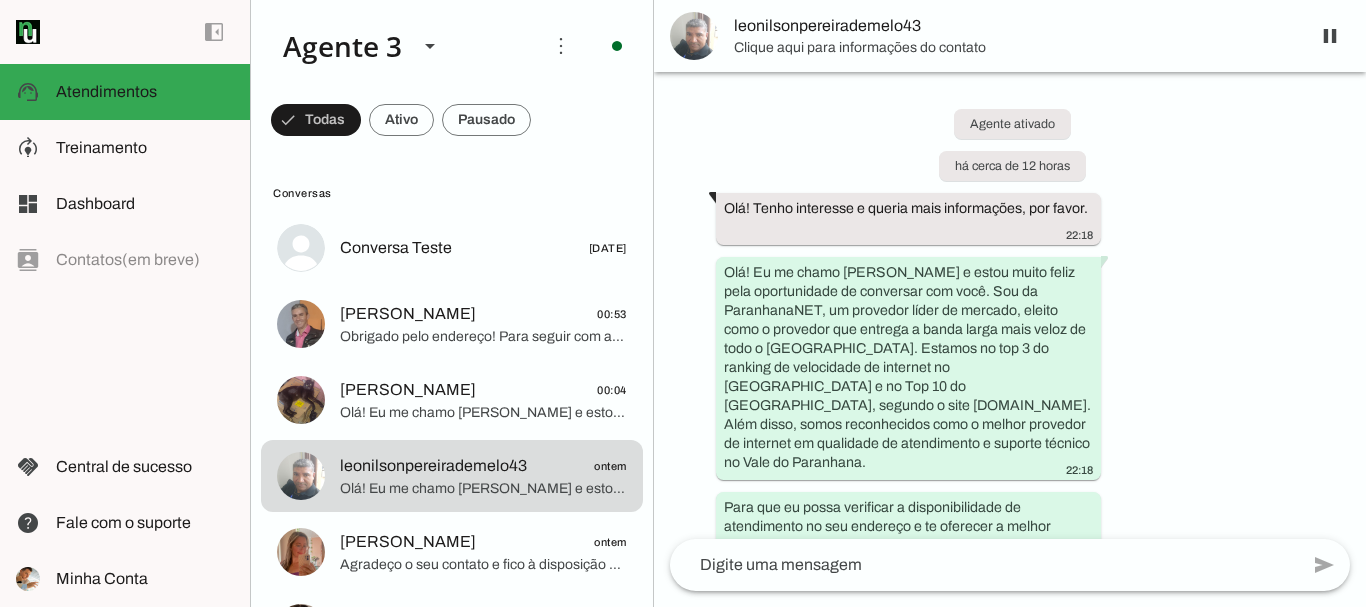 scroll, scrollTop: 89, scrollLeft: 0, axis: vertical 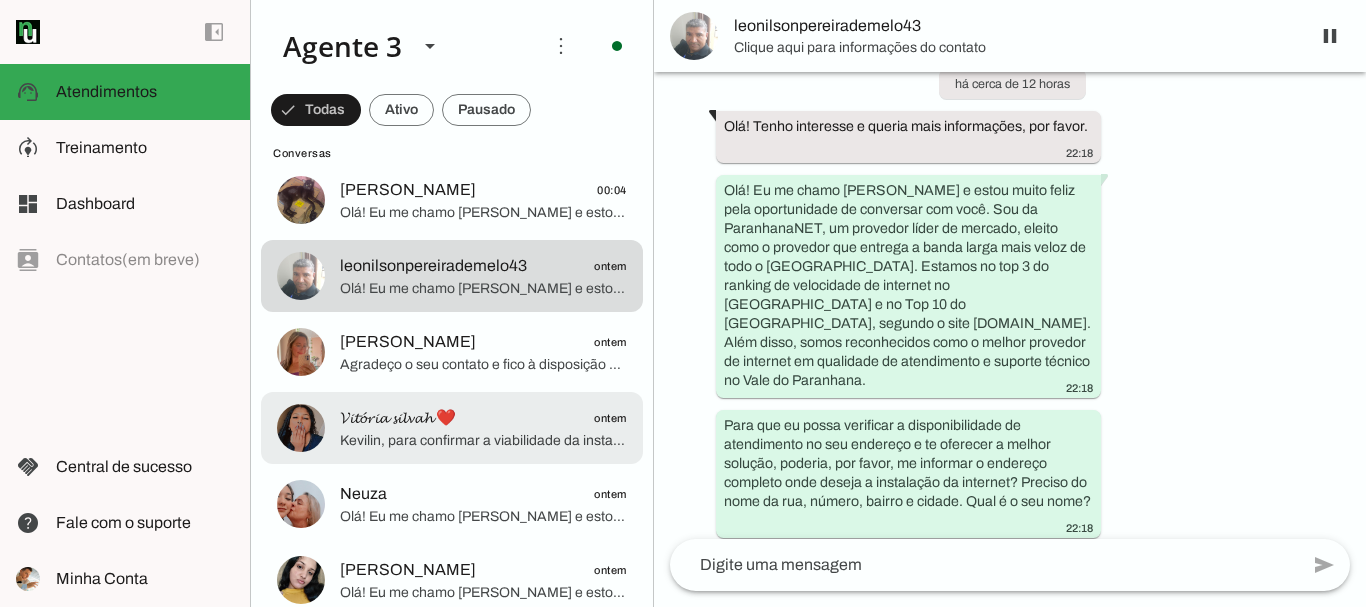click on "[PERSON_NAME]
ontem
[PERSON_NAME] o seu contato e fico à disposição para ajudar quando precisar. Se quiser, amanhã mesmo podemos verificar juntos as opções para sua empresa. Tenha uma ótima noite e sucesso no seu trabalho. Até breve!" at bounding box center [452, 48] 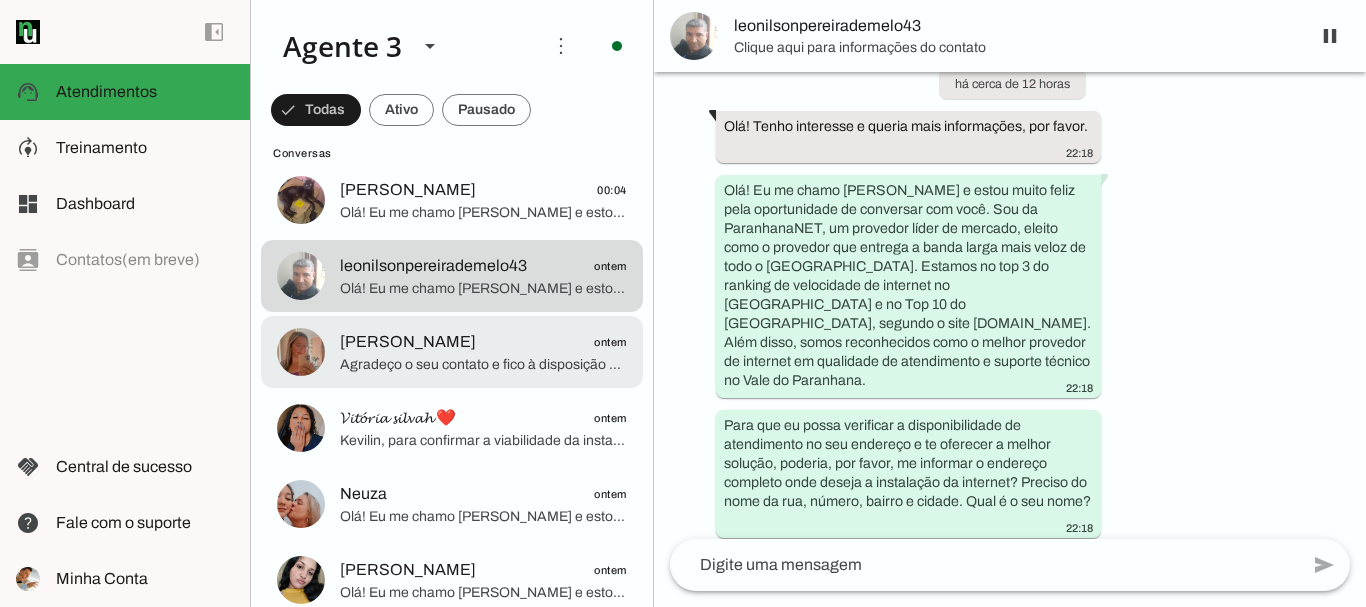 scroll, scrollTop: 1158, scrollLeft: 0, axis: vertical 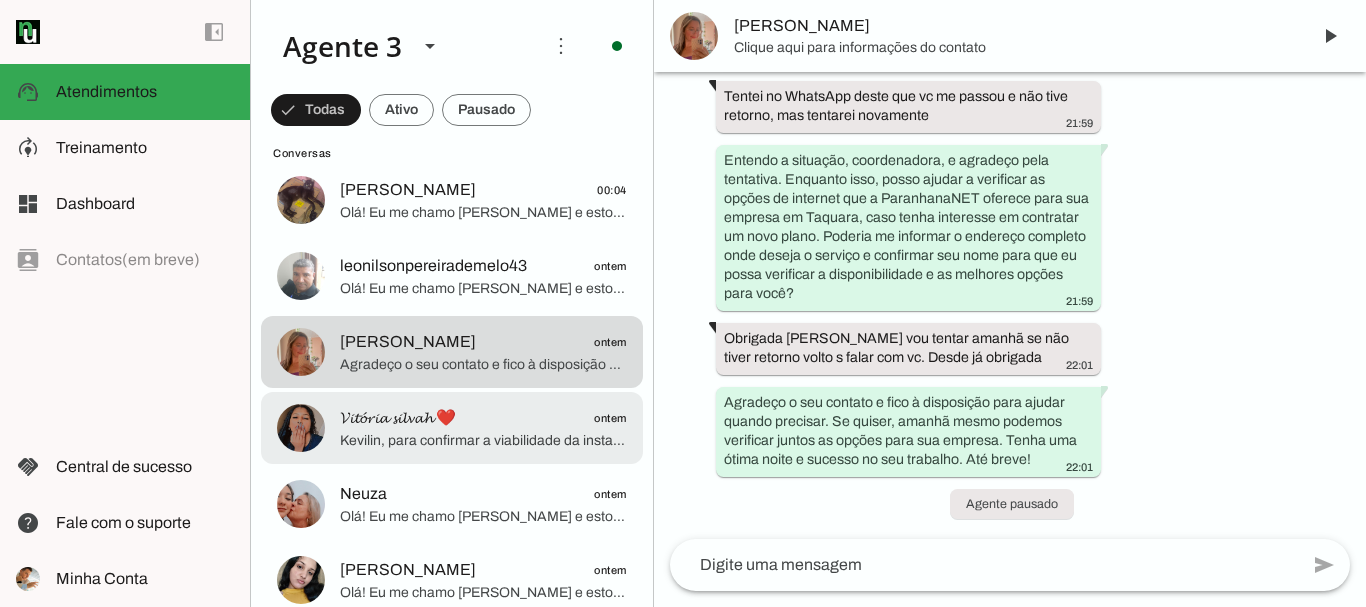 click on "Kevilin, para confirmar a viabilidade da instalação e valores, preciso do número da residência na [GEOGRAPHIC_DATA], bairro e, se possível, algum ponto de referência próximo. Também gostaria de saber se o local é próprio ou alugado e o seu CPF para registrar o pedido com isenção na taxa de instalação. Poderia me fornecer essas informações?" 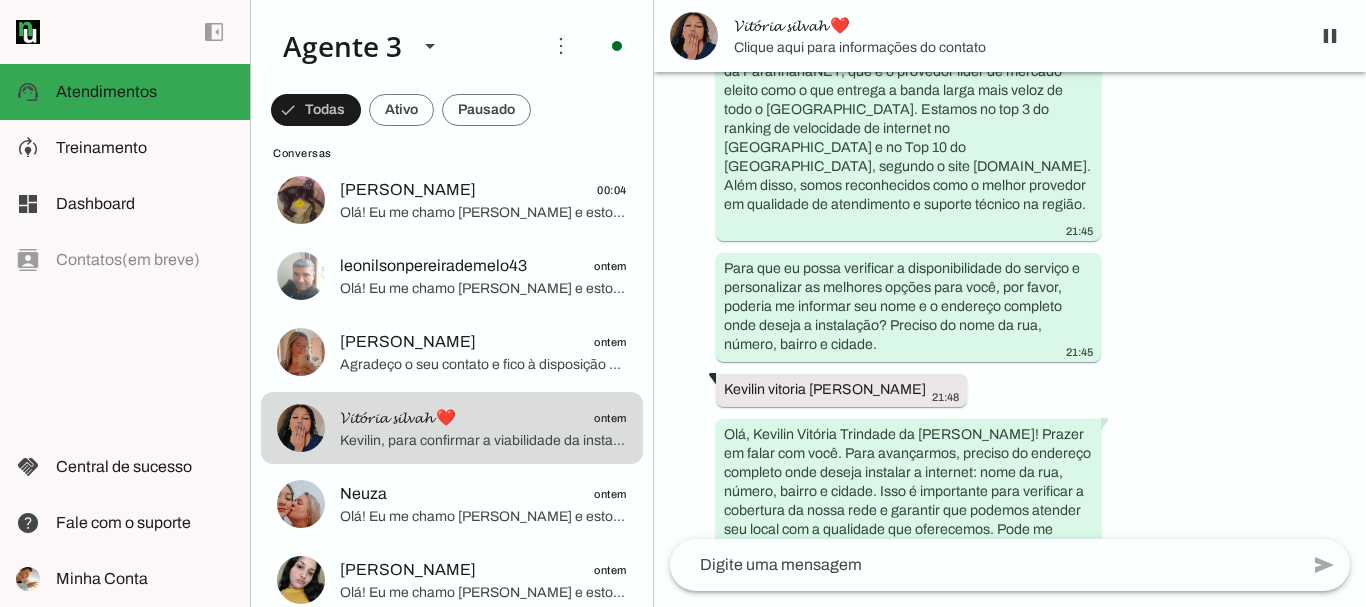 scroll, scrollTop: 0, scrollLeft: 0, axis: both 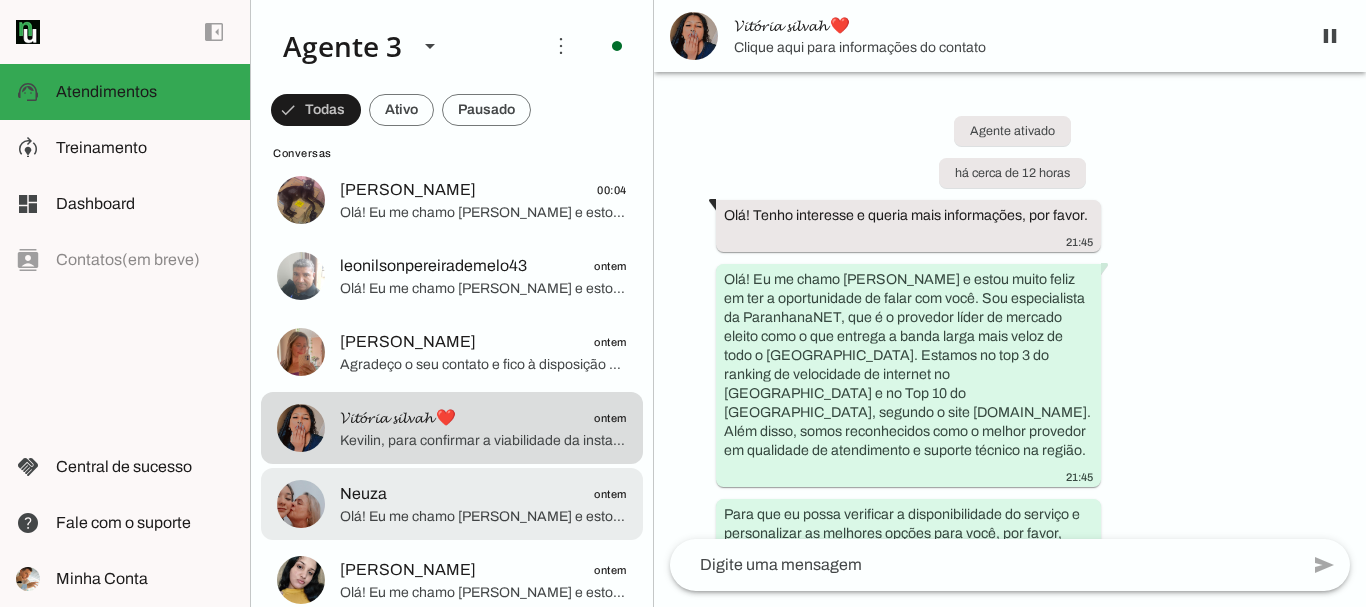 click on "Neuza
ontem
Olá! Eu me chamo [PERSON_NAME] e estou muito feliz em poder falar com você. Represento a ParanhanaNET, um provedor líder no mercado, eleito como o que entrega a banda larga mais veloz de todo o [GEOGRAPHIC_DATA]. Estamos no top 3 do ranking de velocidade de internet no [GEOGRAPHIC_DATA] e no Top 10 do [GEOGRAPHIC_DATA], segundo o site [DOMAIN_NAME]. Além disso, somos reconhecidos como o melhor provedor de internet em qualidade de atendimento e suporte técnico na região.
Para que eu possa verificar a viabilidade e te atender da melhor forma, por favor, poderia me informar seu nome? E também o endereço completo onde deseja instalar o serviço (rua, número, bairro e cidade)? Isso é fundamental para eu confirmar se temos cobertura próxima ao seu local." at bounding box center [452, 48] 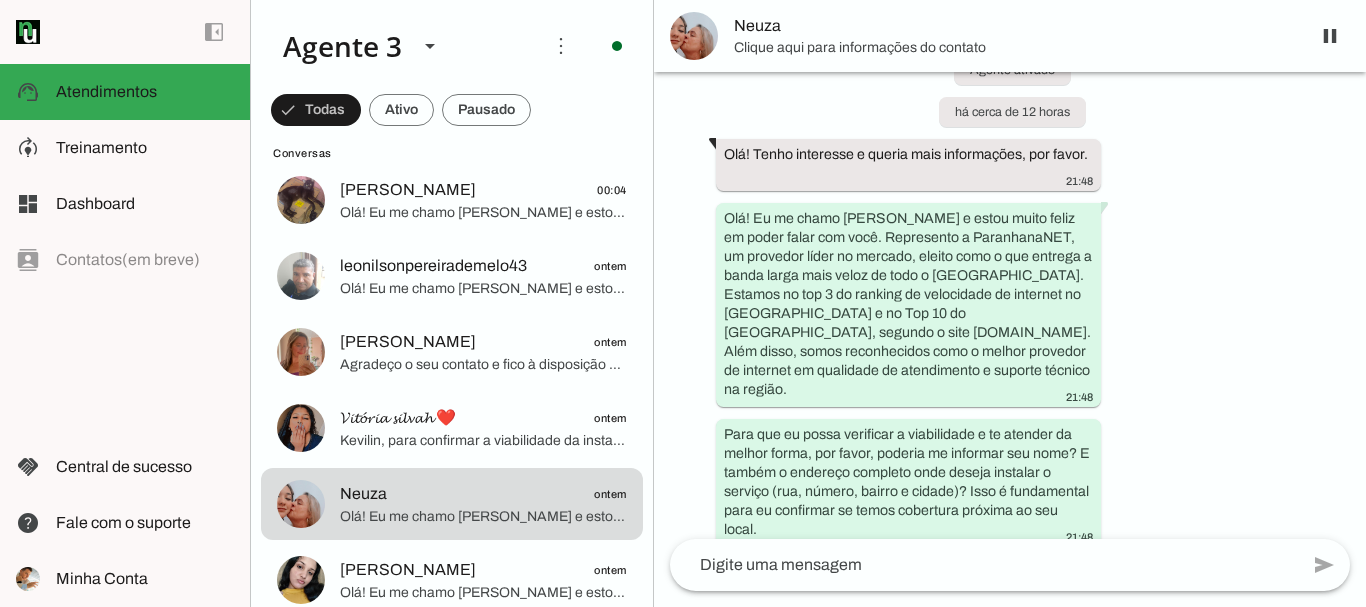 scroll, scrollTop: 70, scrollLeft: 0, axis: vertical 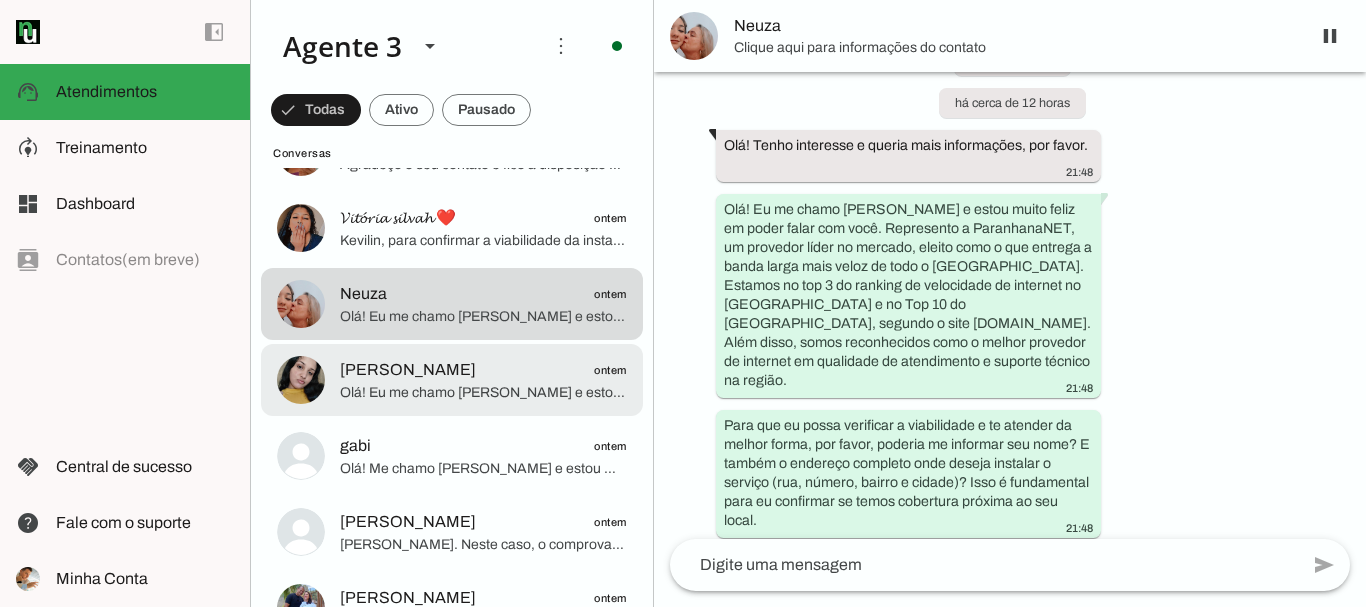 click on "Olá! Eu me chamo [PERSON_NAME] e estou muito feliz em ter a oportunidade de falar com você. Sou da ParanhanaNET, um provedor líder de mercado, eleito como o provedor que entrega a banda larga mais veloz de todo o [GEOGRAPHIC_DATA]. Estamos no top 3 do ranking de velocidade de internet no [GEOGRAPHIC_DATA] e no Top 10 do [GEOGRAPHIC_DATA], segundo o site [DOMAIN_NAME]. Além disso, somos reconhecidos como o melhor provedor de internet em qualidade de atendimento e suporte técnico no Vale do Paranhana.
Gostaria de saber seu nome para que possamos continuar? E também, poderia me informar o endereço completo onde deseja instalar a internet? Preciso do nome da rua, número, bairro e cidade para verificar a disponibilidade do serviço para você." 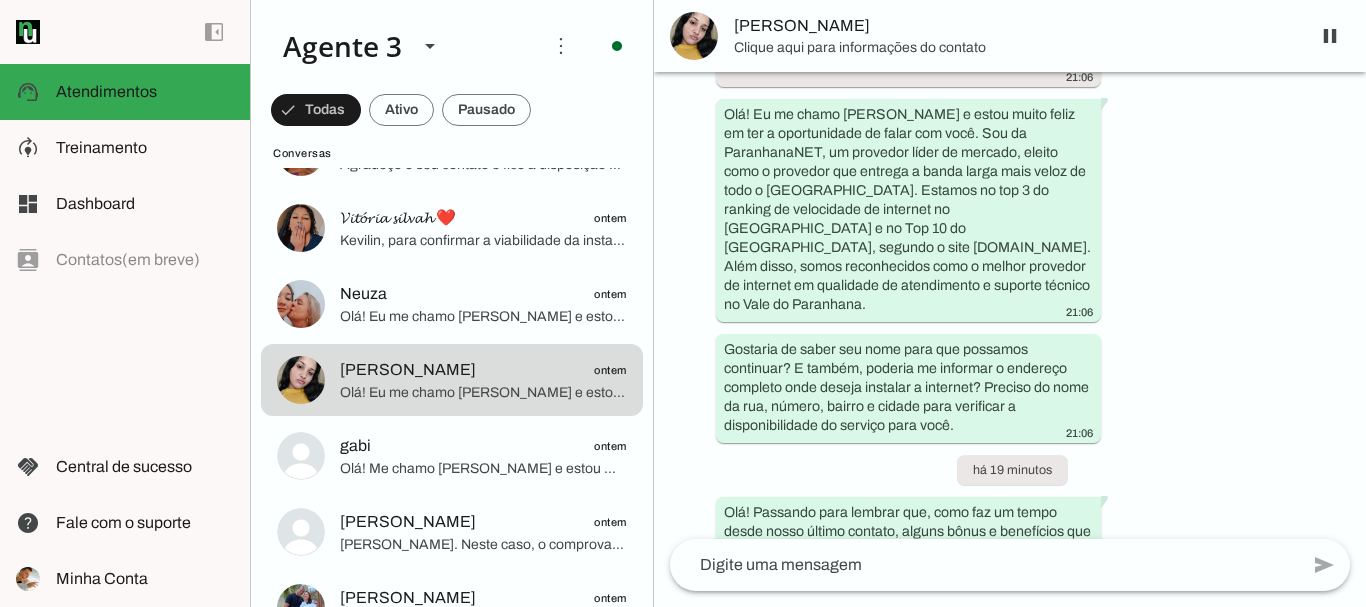 scroll, scrollTop: 0, scrollLeft: 0, axis: both 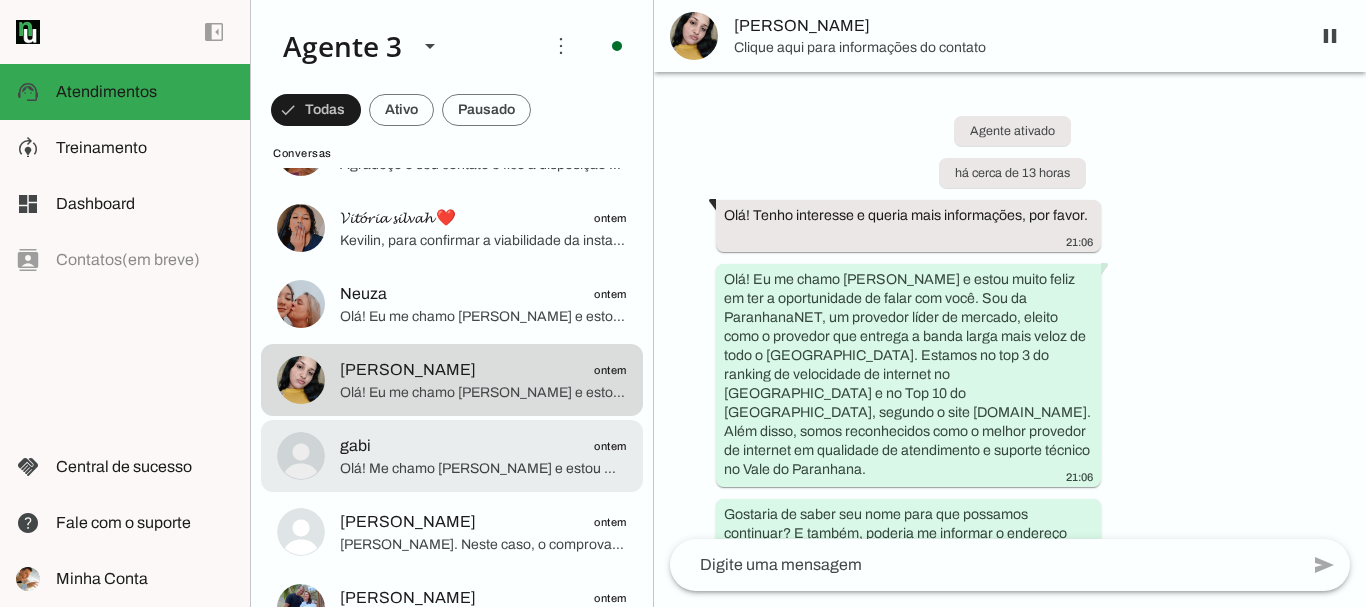 click on "Olá! Me chamo [PERSON_NAME] e estou muito feliz em poder falar com você. A ParanhanaNET é um provedor líder de mercado, eleito como o provedor que entrega a banda larga mais veloz de todo o [GEOGRAPHIC_DATA]. Estamos no top 3 do ranking de velocidade de internet no [GEOGRAPHIC_DATA] e no Top 10 do [GEOGRAPHIC_DATA], segundo o site [DOMAIN_NAME]. Além disso, somos reconhecidos como o melhor provedor de internet em qualidade de atendimento e suporte técnico na região.
Para que eu possa verificar a disponibilidade e atender você da melhor forma, poderia me informar o endereço completo onde deseja a instalação? Preciso do nome da rua, número, bairro e cidade. Também gostaria de saber o seu nome para um atendimento mais personalizado." 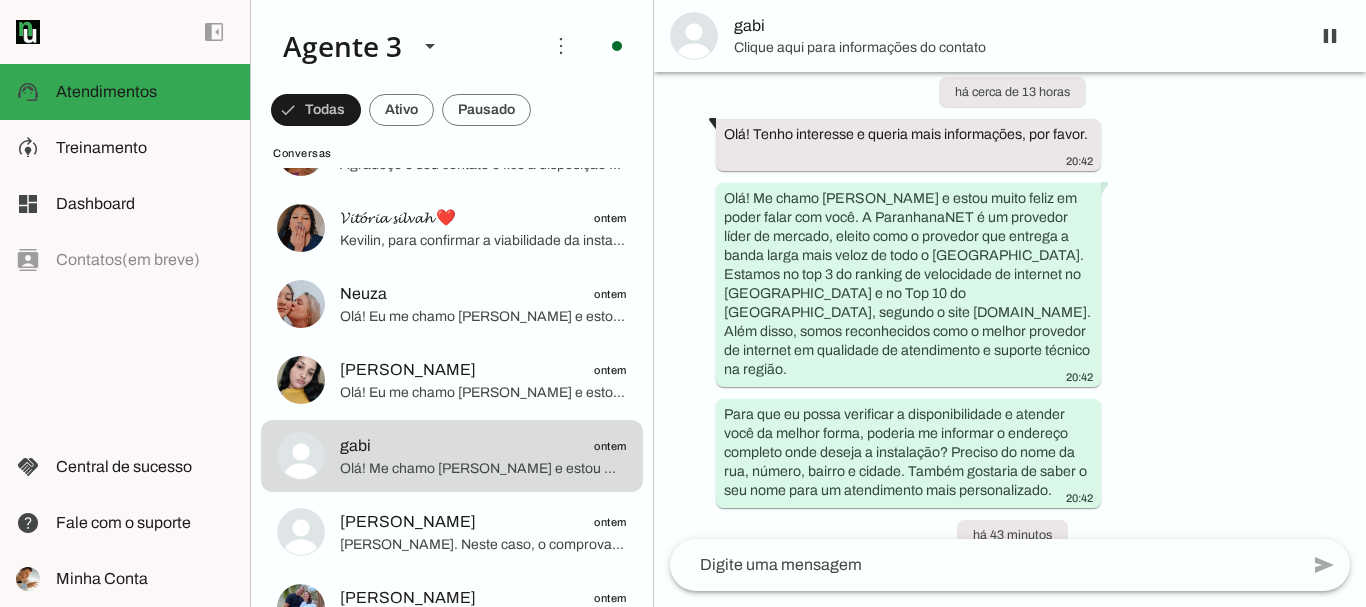 scroll, scrollTop: 0, scrollLeft: 0, axis: both 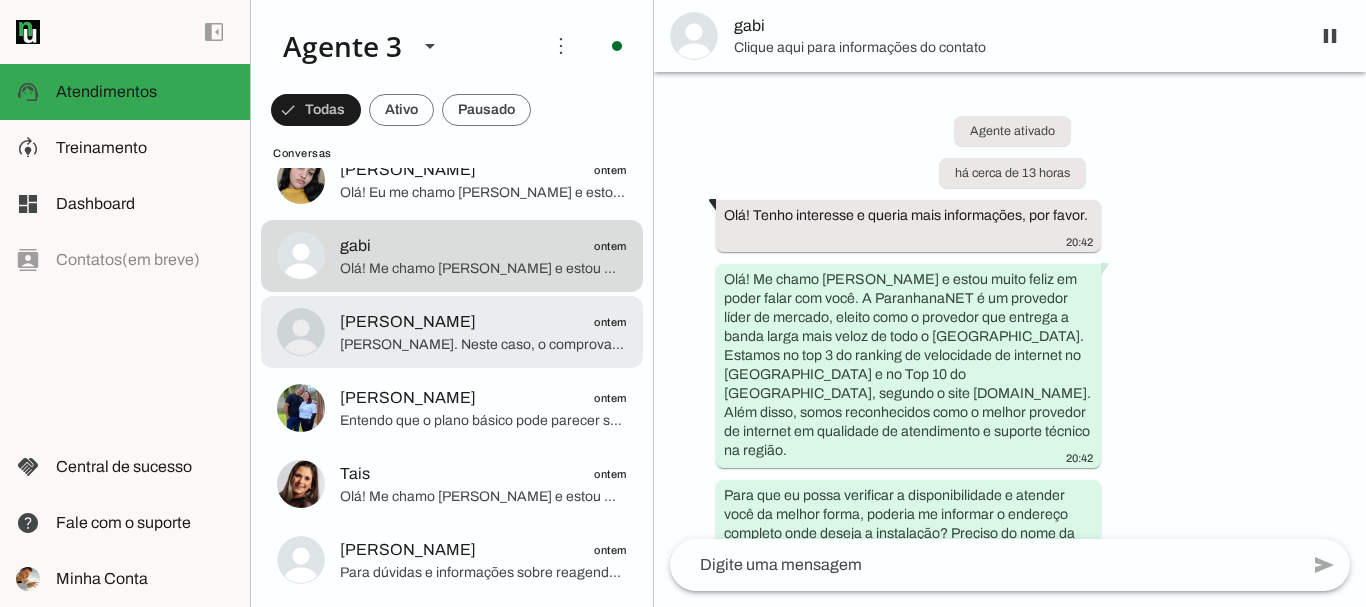 click on "[PERSON_NAME]
ontem" 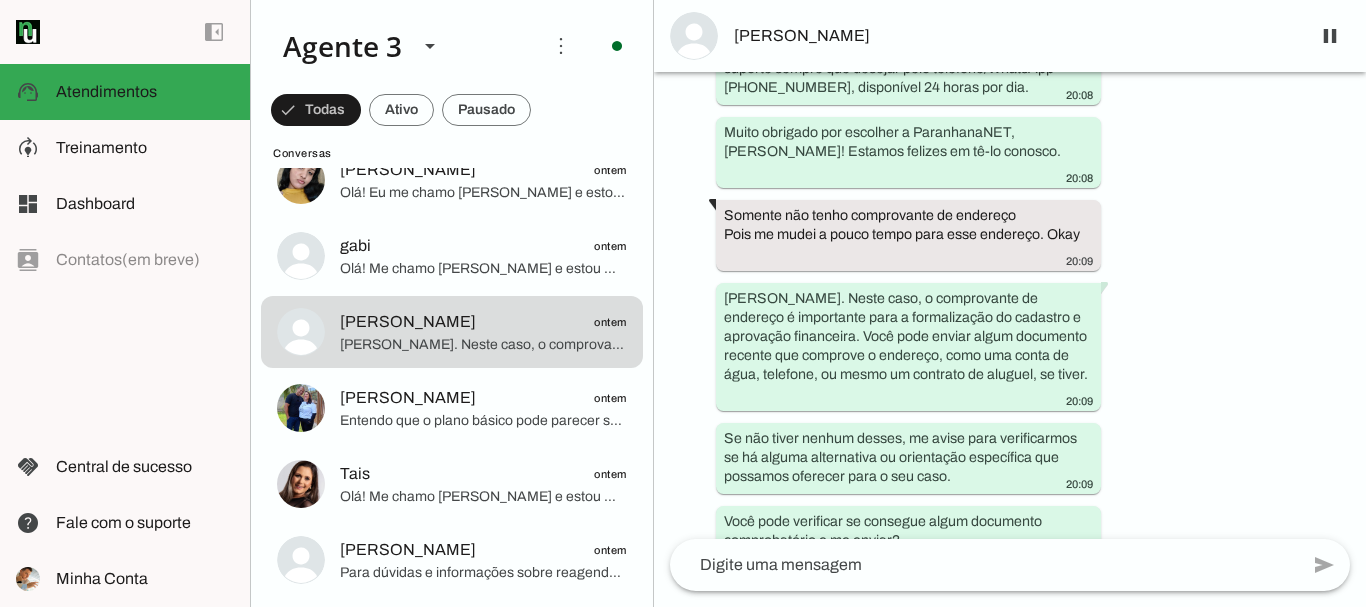 scroll, scrollTop: 4187, scrollLeft: 0, axis: vertical 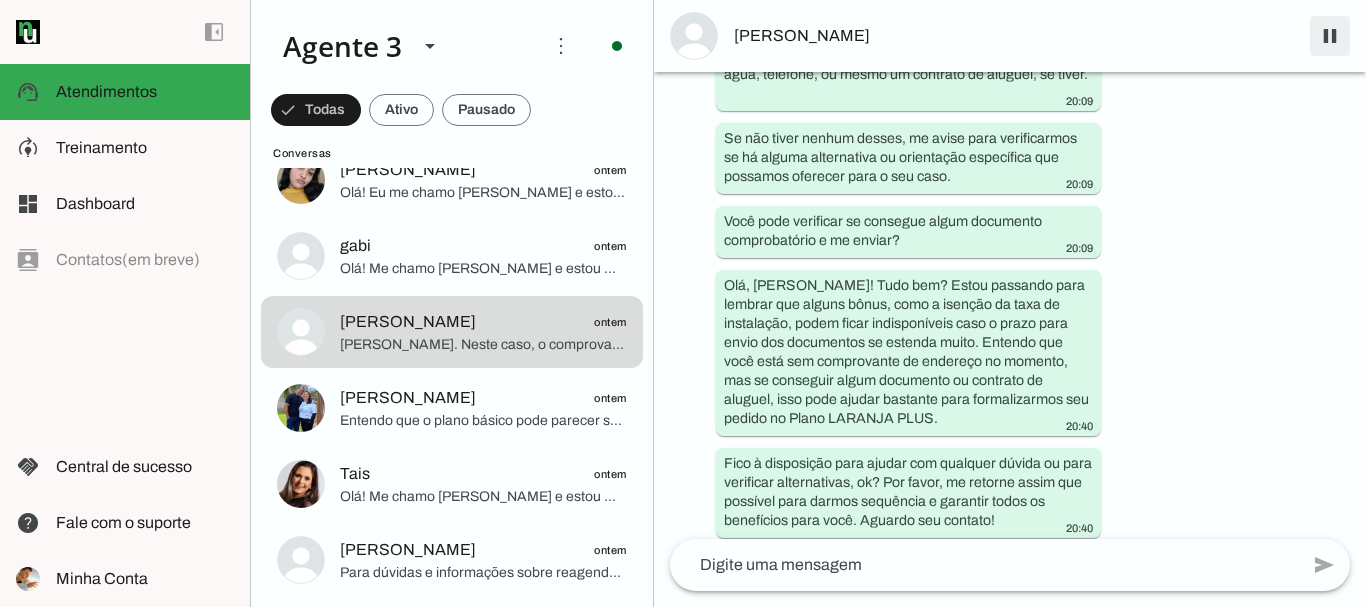 click at bounding box center [1330, 36] 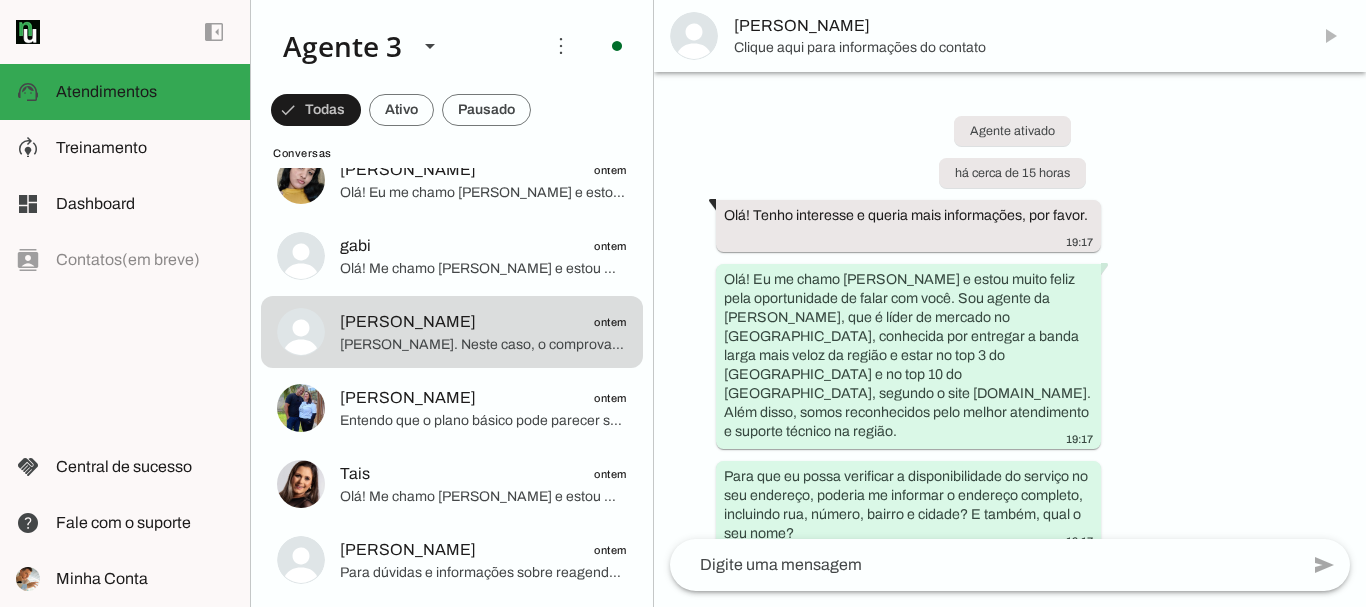 click on "Clique aqui para informações do contato" at bounding box center [1014, 48] 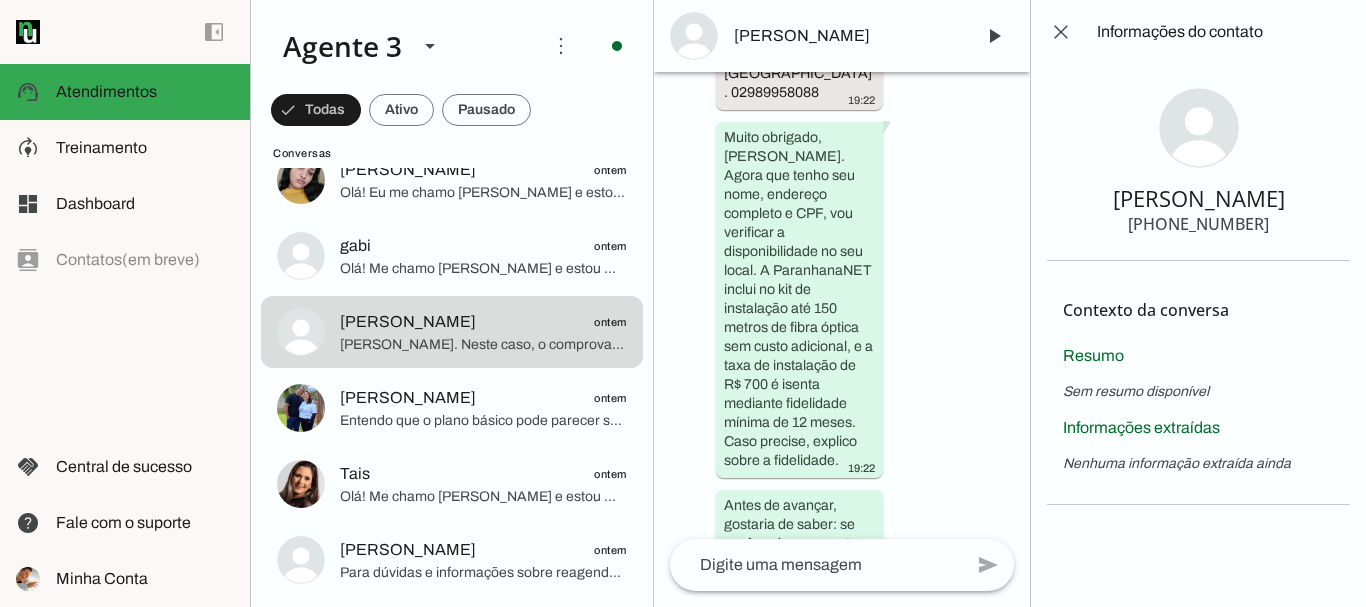 scroll, scrollTop: 0, scrollLeft: 0, axis: both 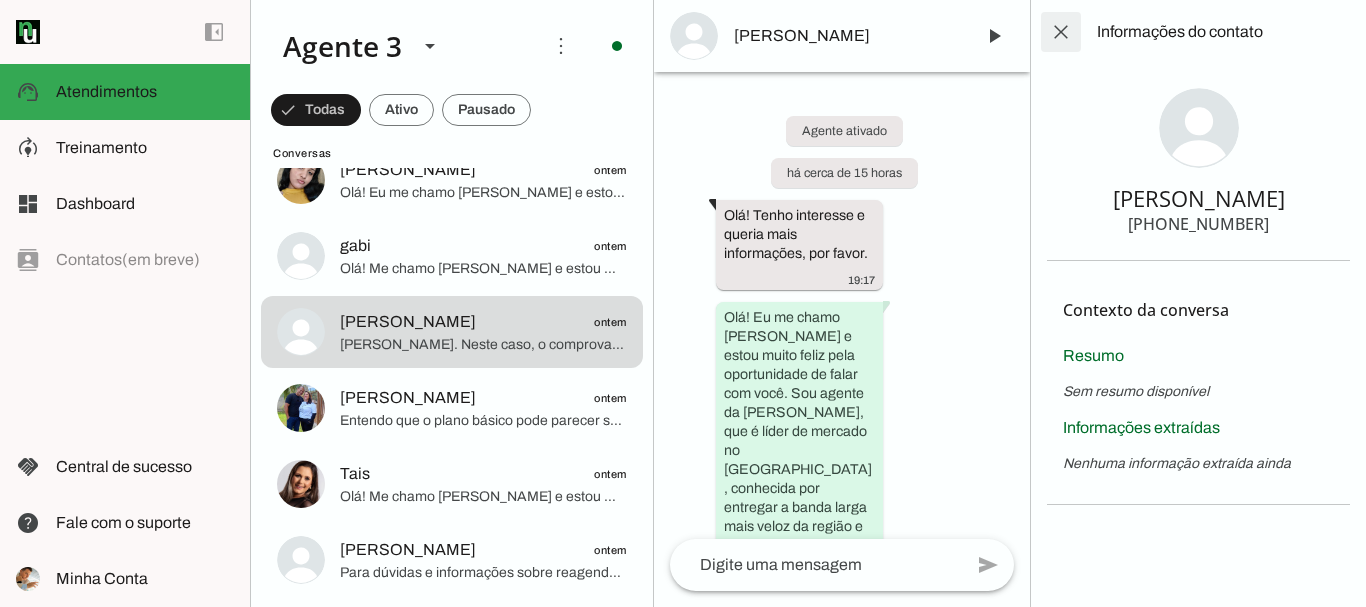 click at bounding box center (1061, 32) 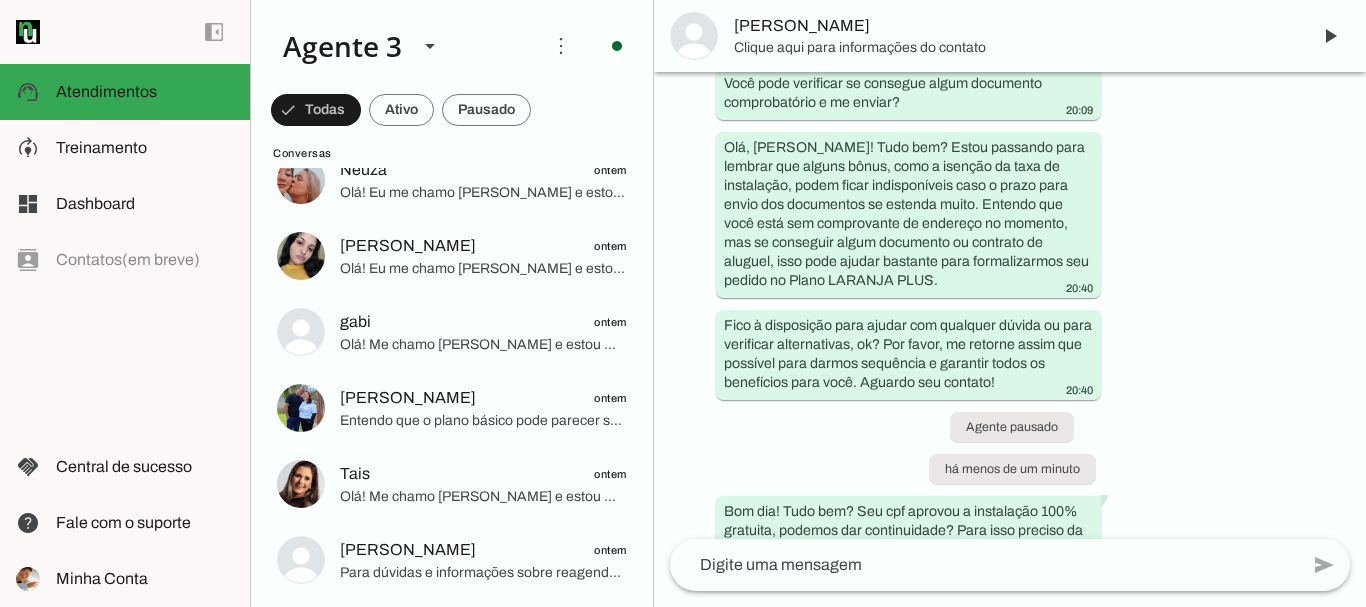 scroll, scrollTop: 4673, scrollLeft: 0, axis: vertical 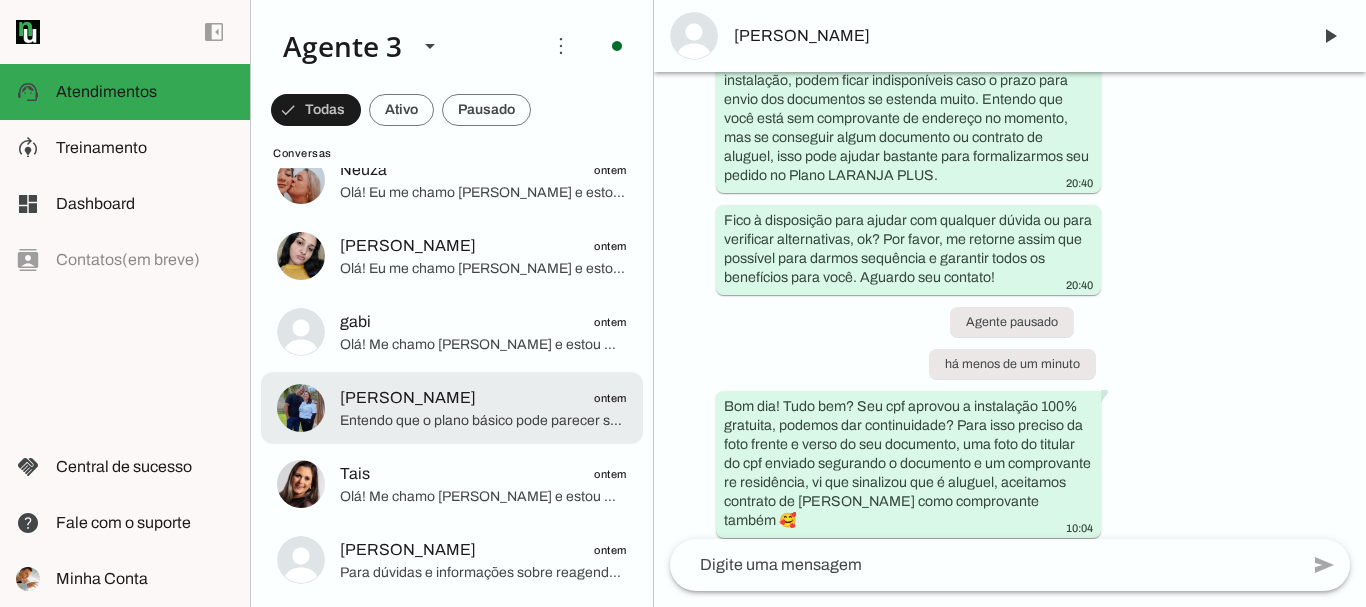 click on "[PERSON_NAME]
ontem" at bounding box center (452, -352) 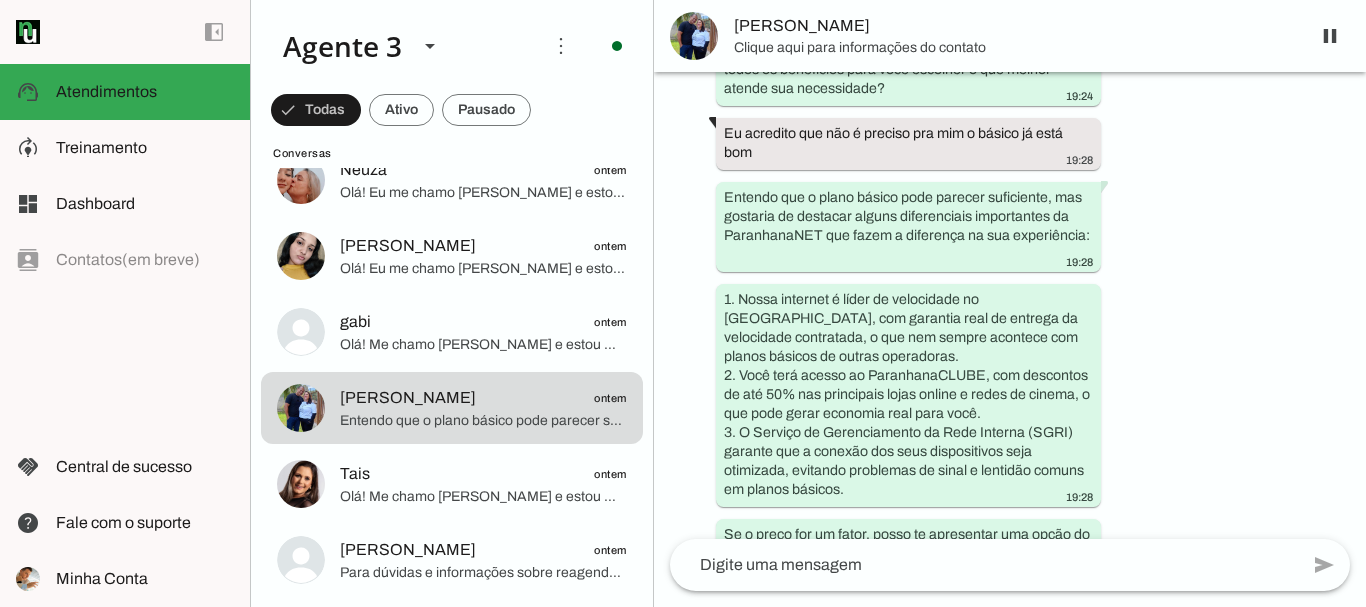 scroll, scrollTop: 3393, scrollLeft: 0, axis: vertical 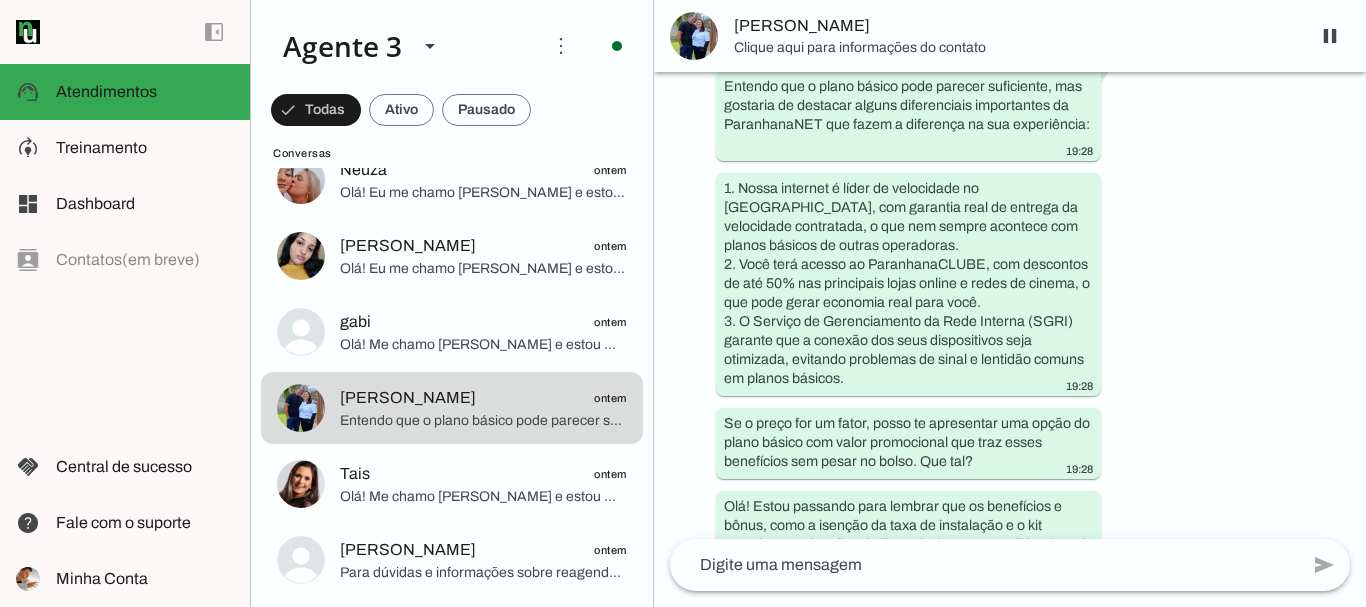 click on "[PERSON_NAME]" at bounding box center (1014, 26) 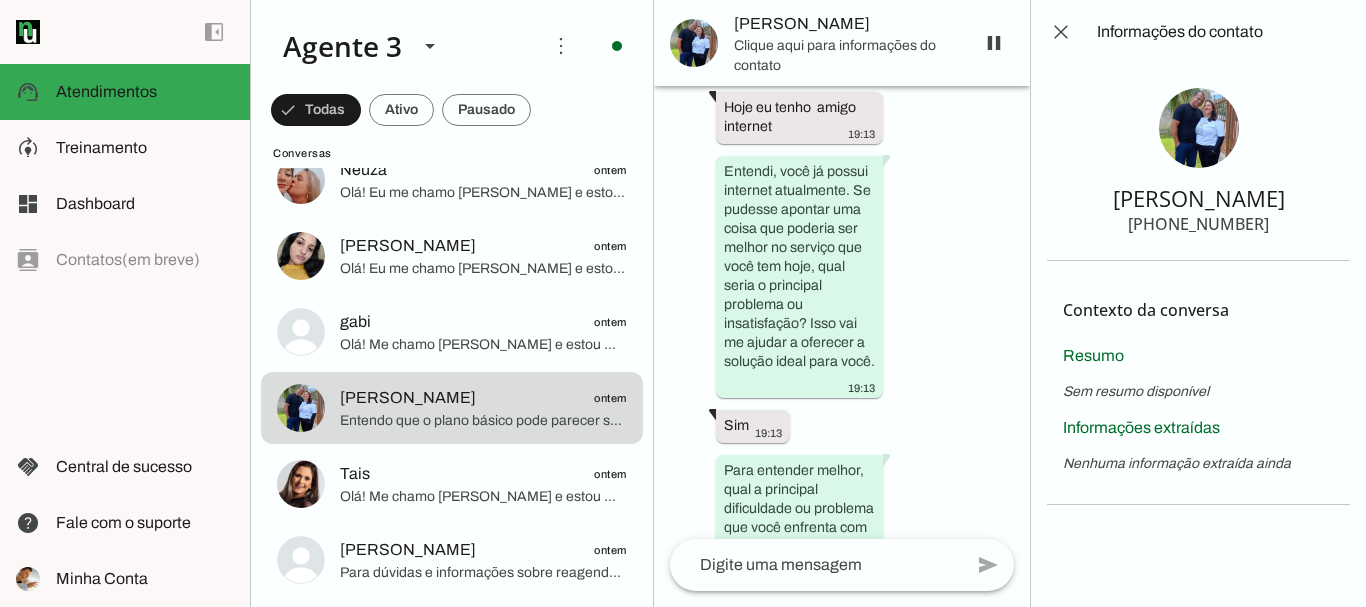 scroll, scrollTop: 8200, scrollLeft: 0, axis: vertical 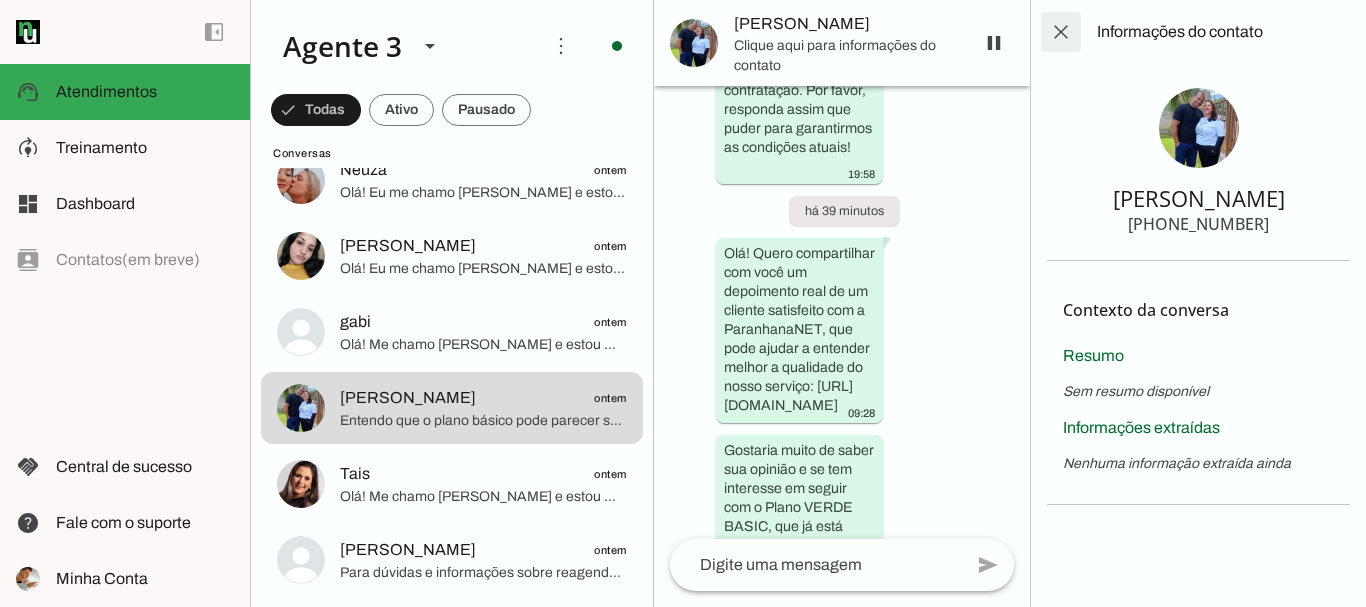 click at bounding box center [1061, 32] 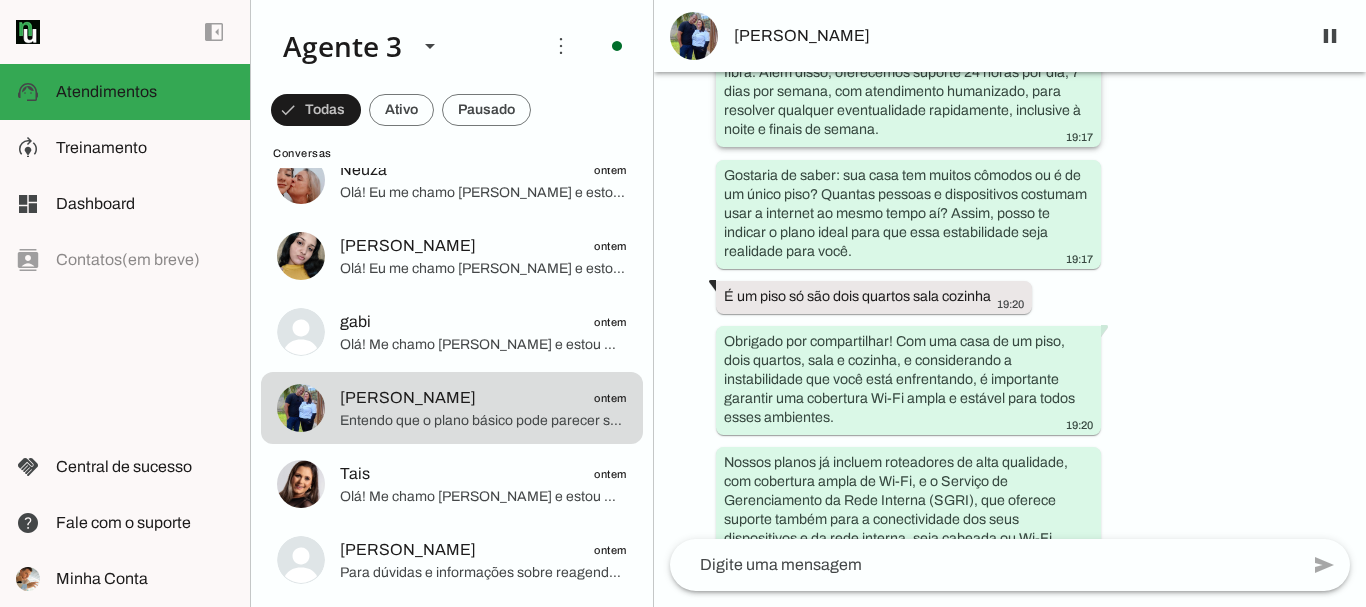 scroll, scrollTop: 2364, scrollLeft: 0, axis: vertical 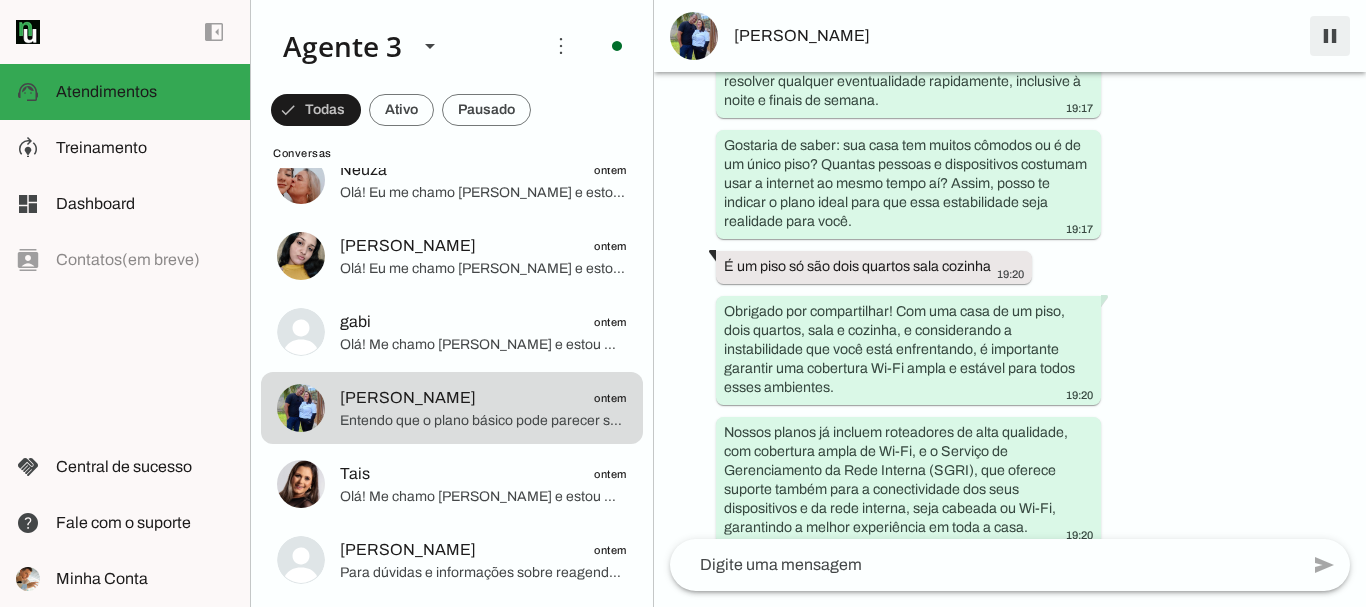 click at bounding box center (1330, 36) 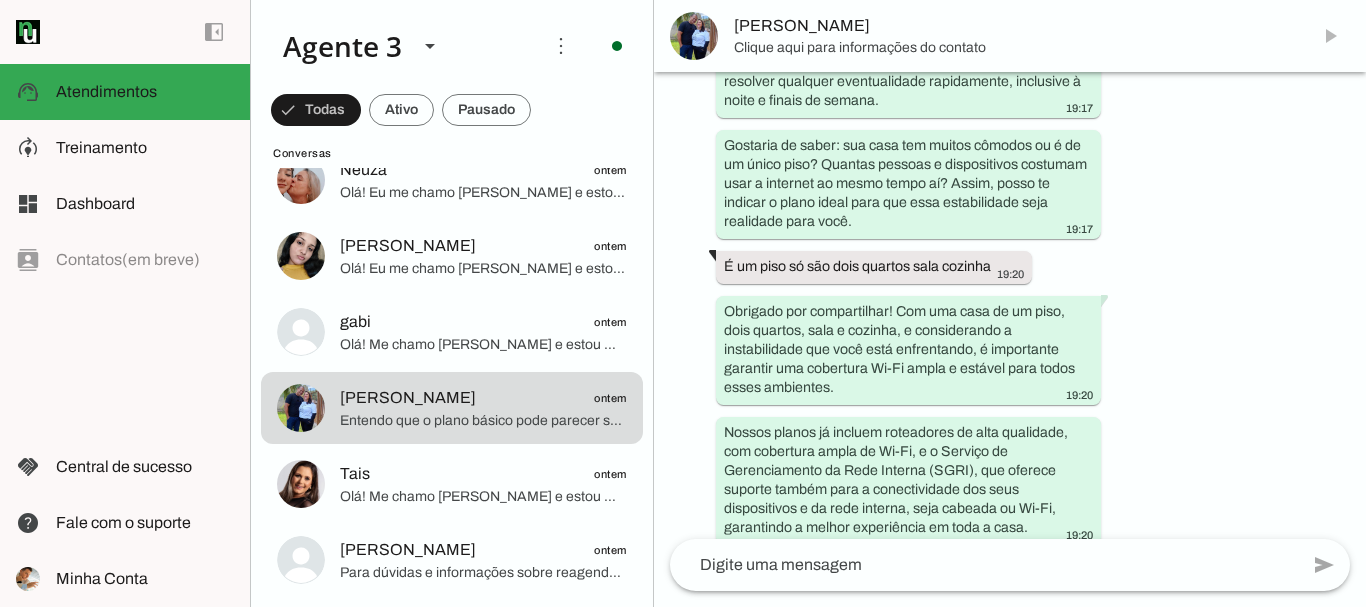 scroll, scrollTop: 0, scrollLeft: 0, axis: both 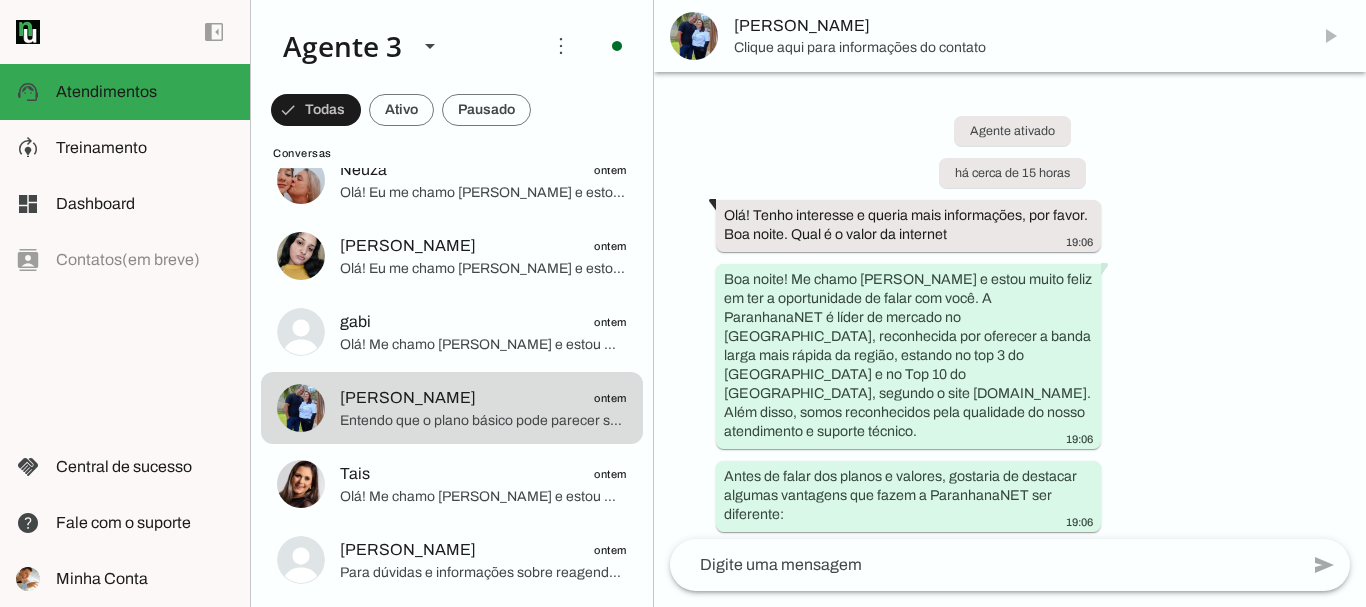 click on "[PERSON_NAME]" at bounding box center [1014, 26] 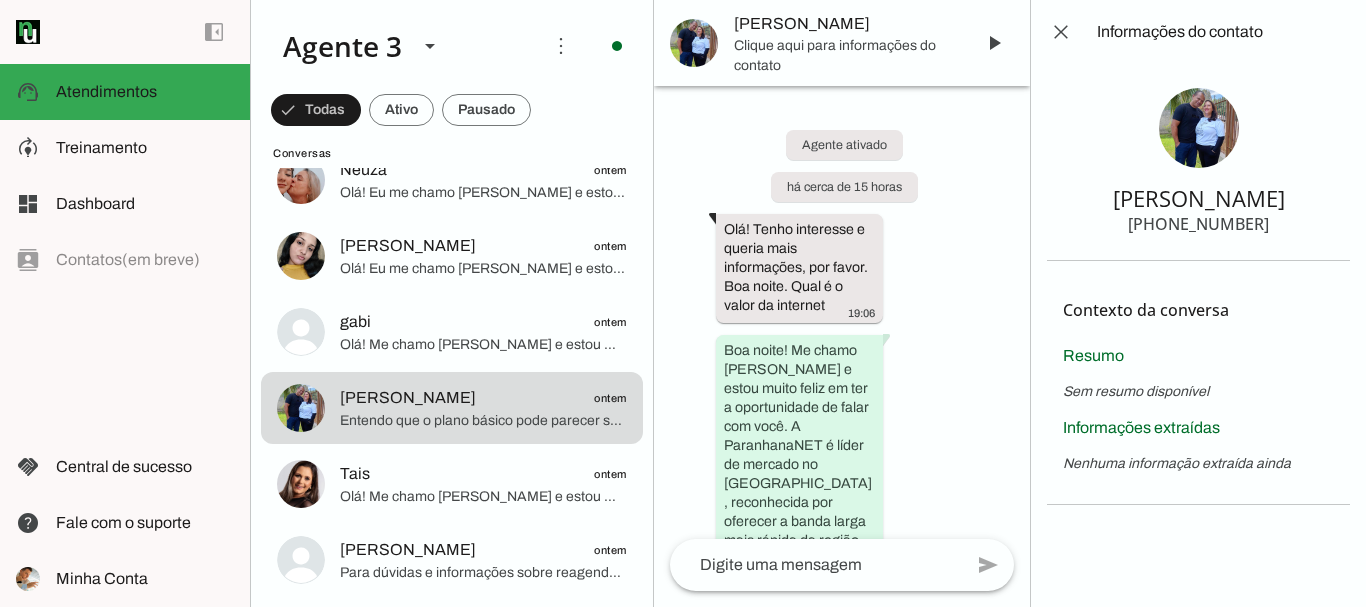 click on "[PHONE_NUMBER]" at bounding box center (1198, 224) 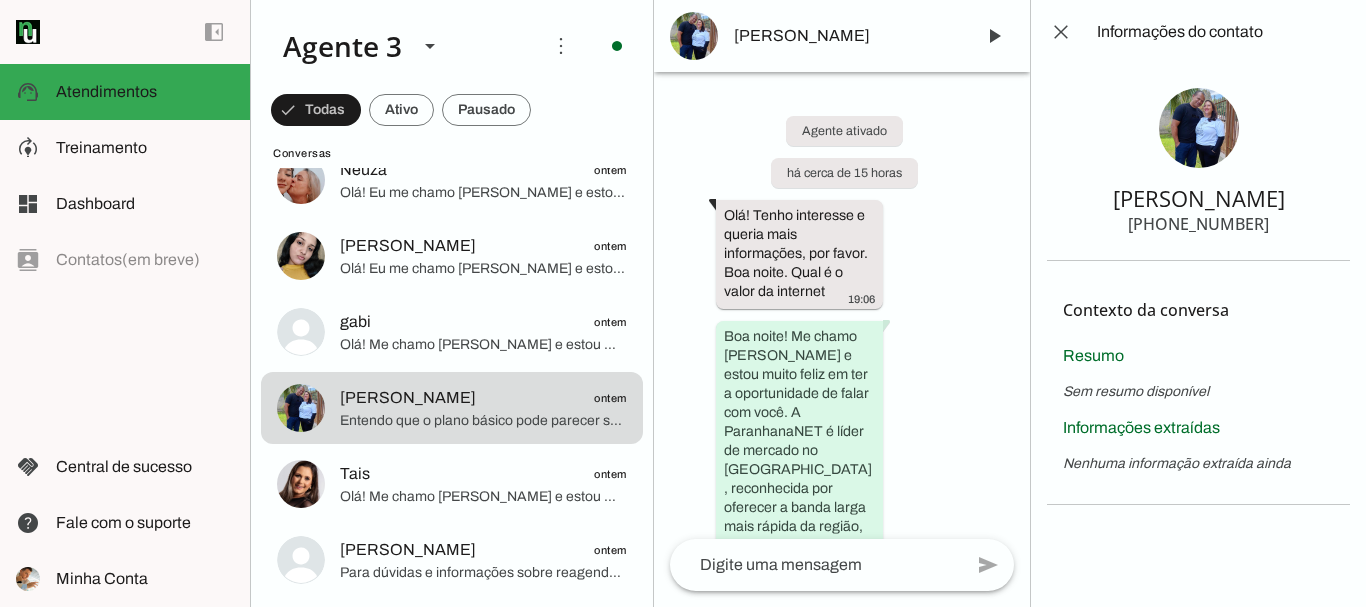 click on "[PERSON_NAME]" at bounding box center (1199, 198) 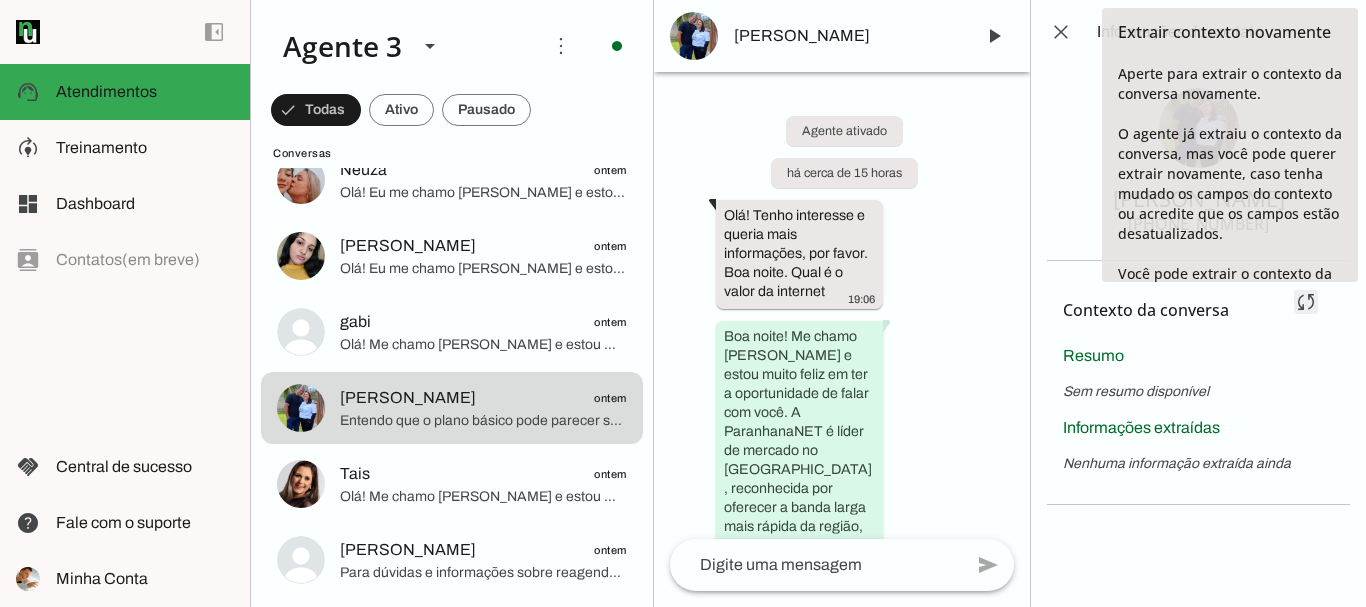 click at bounding box center [1306, 302] 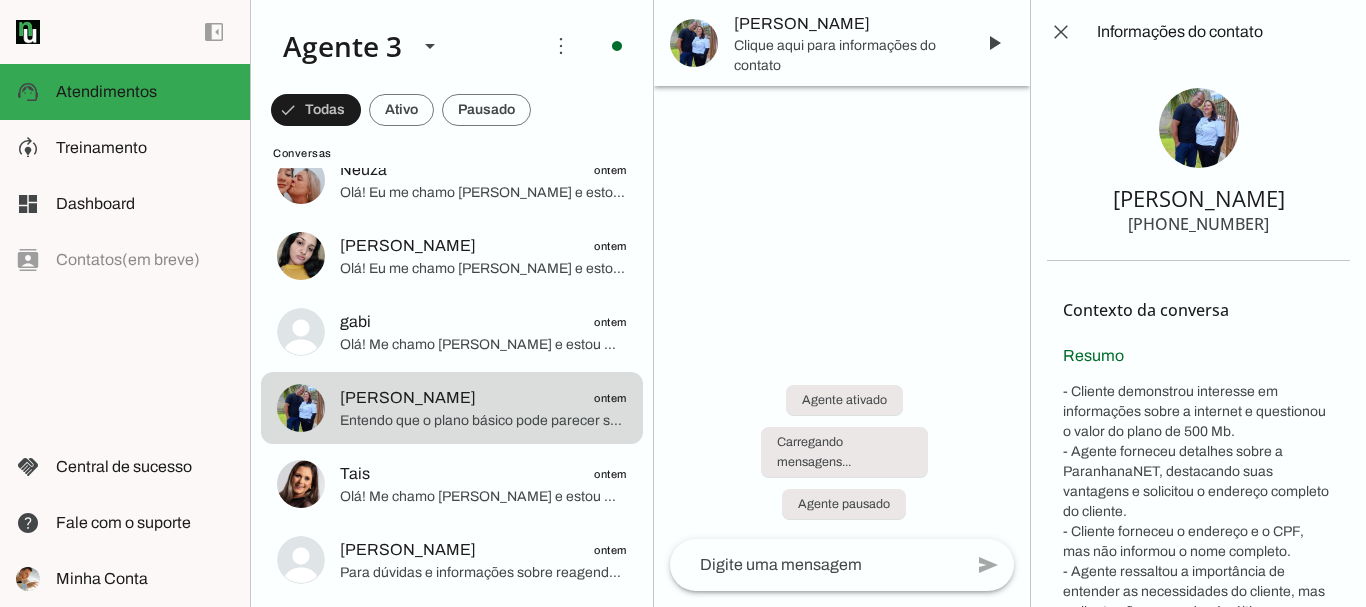 scroll, scrollTop: 0, scrollLeft: 0, axis: both 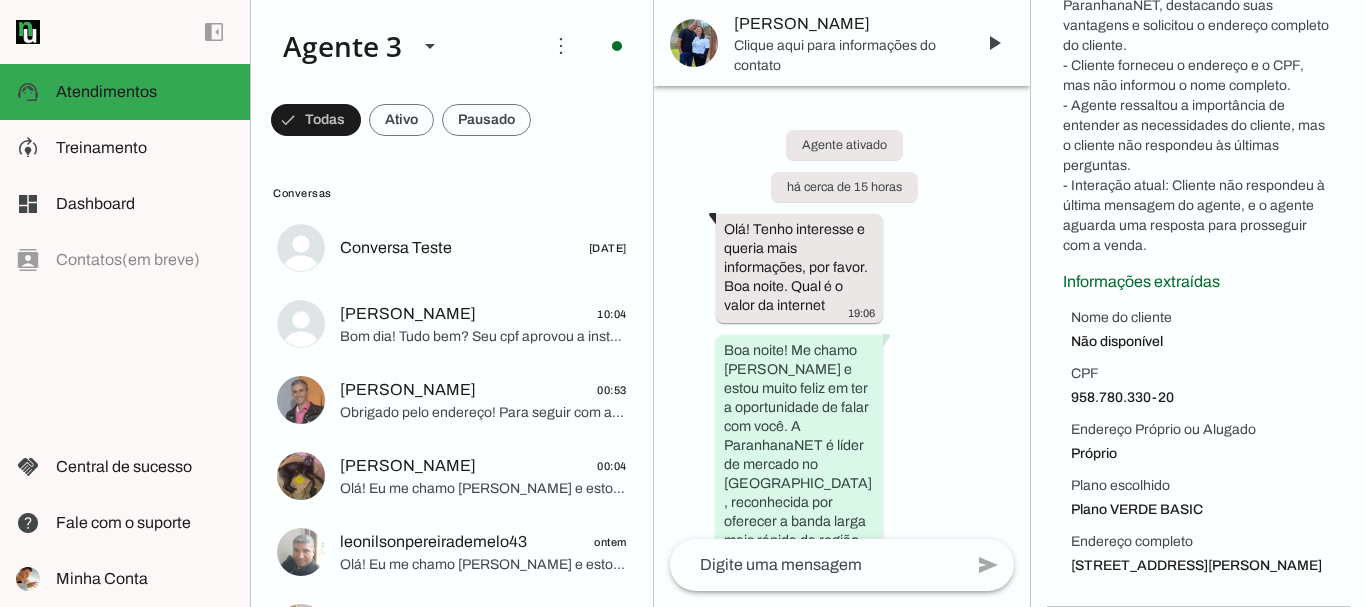 drag, startPoint x: 1069, startPoint y: 299, endPoint x: 1246, endPoint y: 570, distance: 323.68195 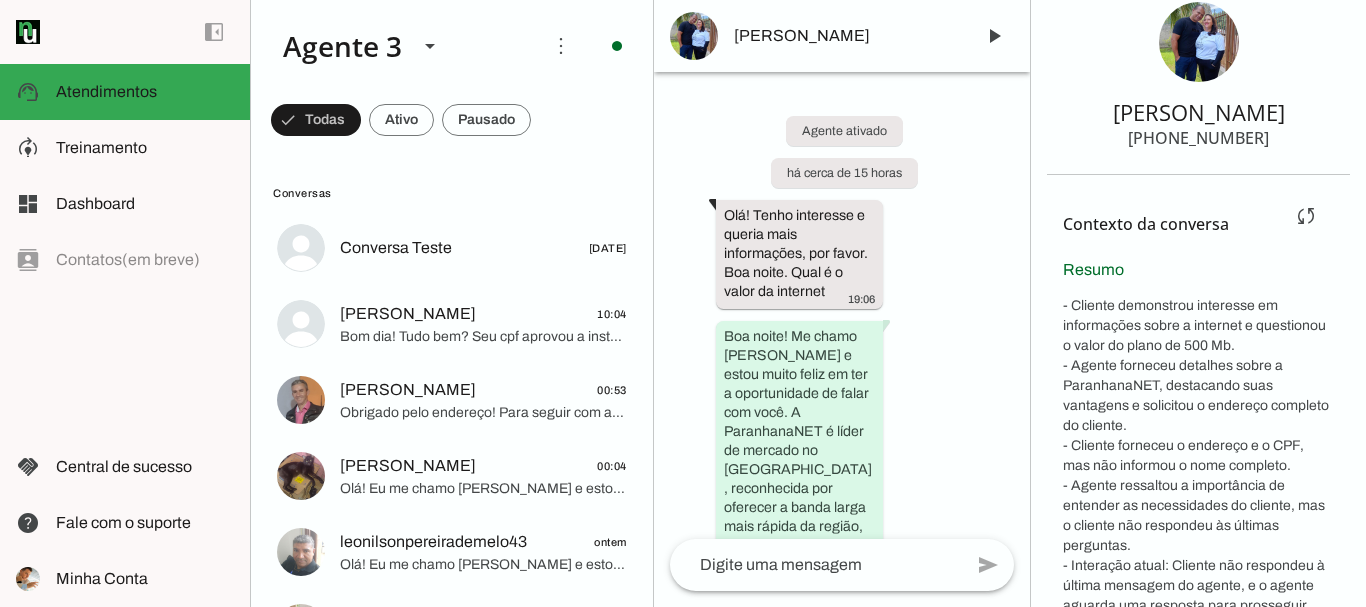 click on "- Cliente demonstrou interesse em informações sobre a internet e questionou o valor do plano de 500 Mb.
- Agente forneceu detalhes sobre a ParanhanaNET, destacando suas vantagens e solicitou o endereço completo do cliente.
- Cliente forneceu o endereço e o CPF, mas não informou o nome completo.
- Agente ressaltou a importância de entender as necessidades do cliente, mas o cliente não respondeu às últimas perguntas.
- Interação atual: Cliente não respondeu à última mensagem do agente, e o agente aguarda uma resposta para prosseguir com a venda." at bounding box center [1198, 466] 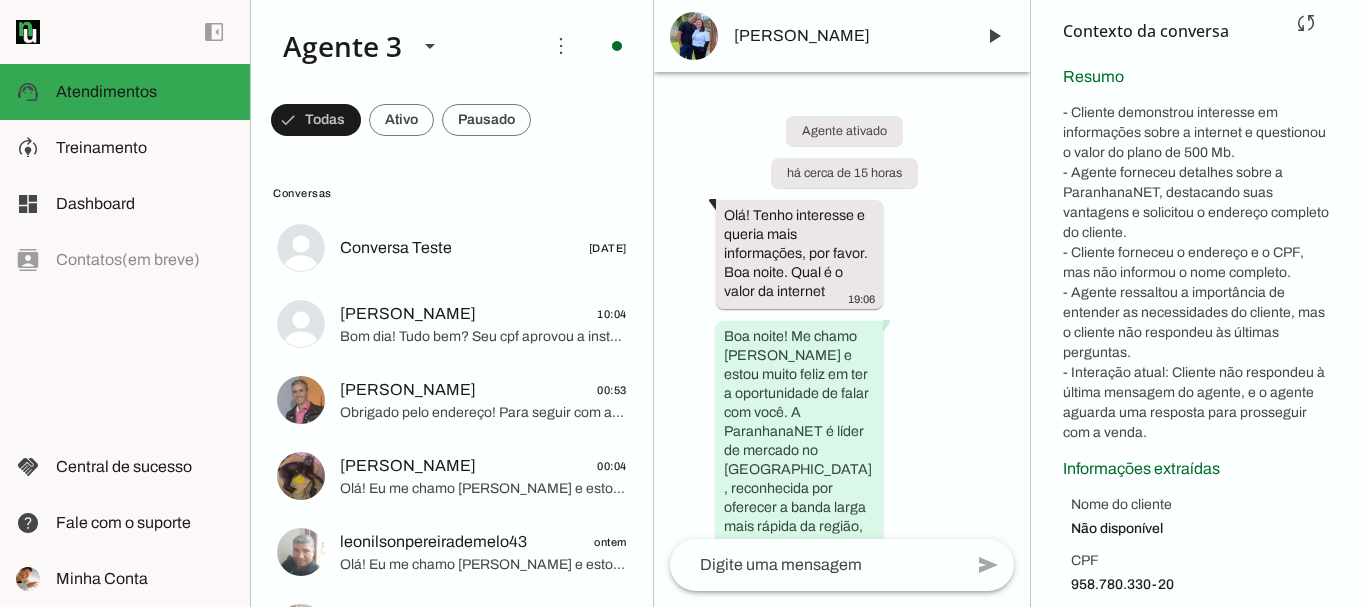 scroll, scrollTop: 186, scrollLeft: 0, axis: vertical 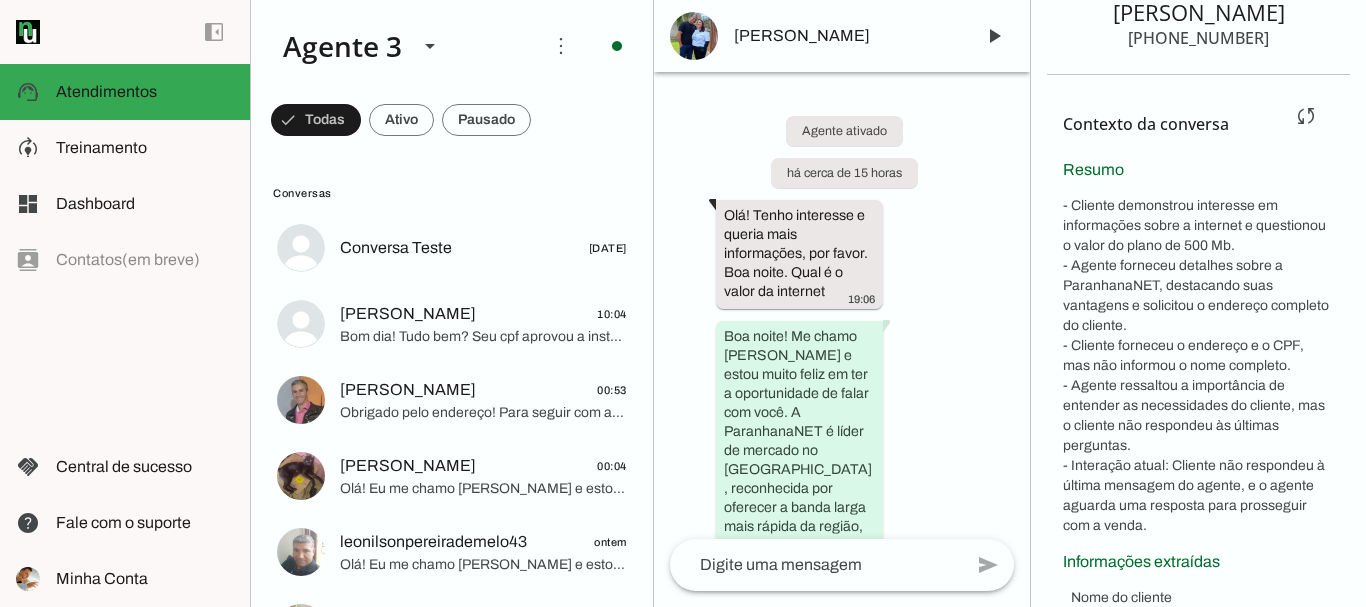 drag, startPoint x: 1062, startPoint y: 205, endPoint x: 1230, endPoint y: 525, distance: 361.41943 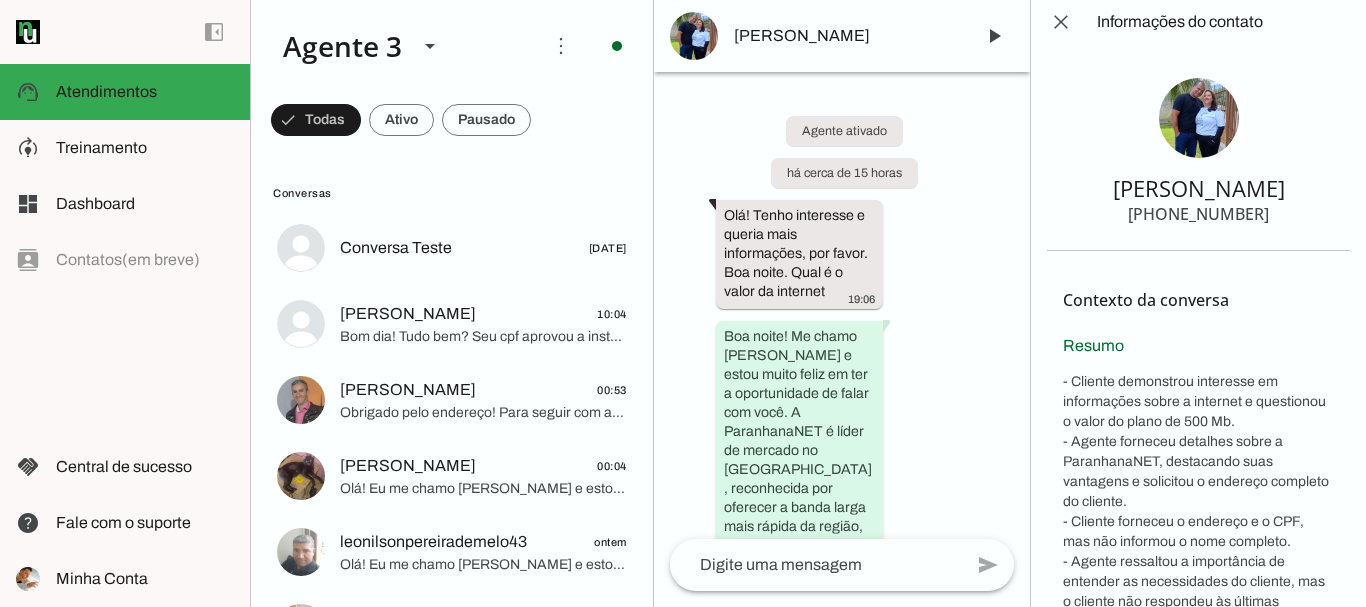 scroll, scrollTop: 0, scrollLeft: 0, axis: both 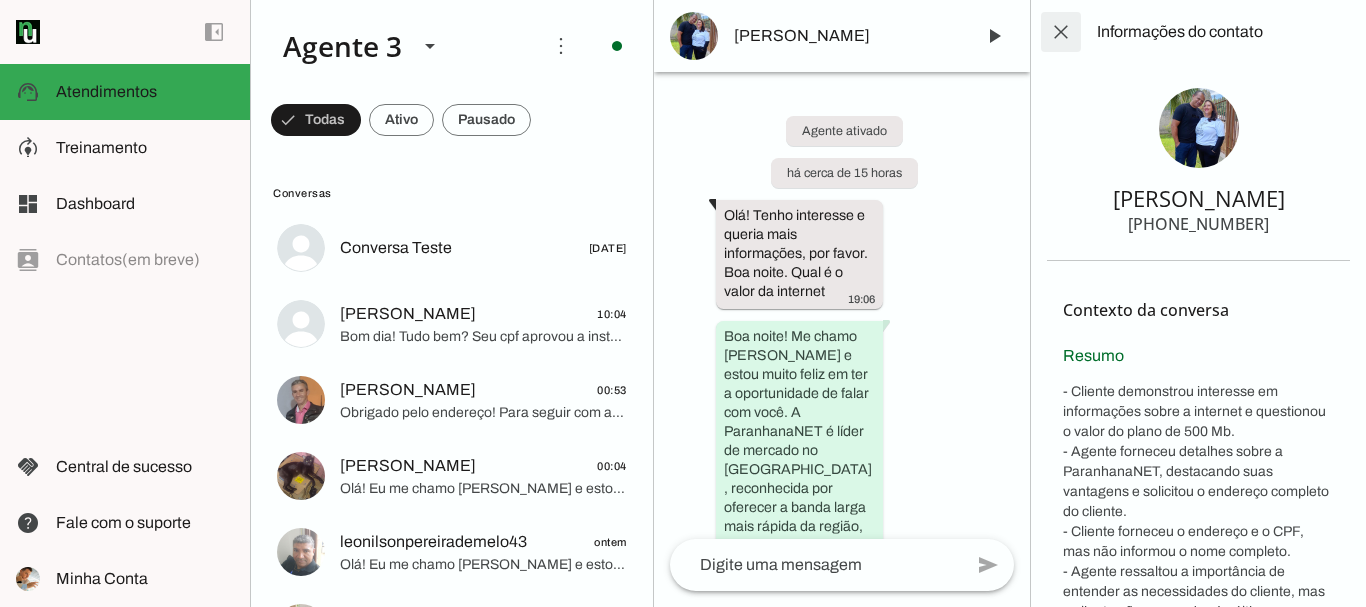 click at bounding box center [1061, 32] 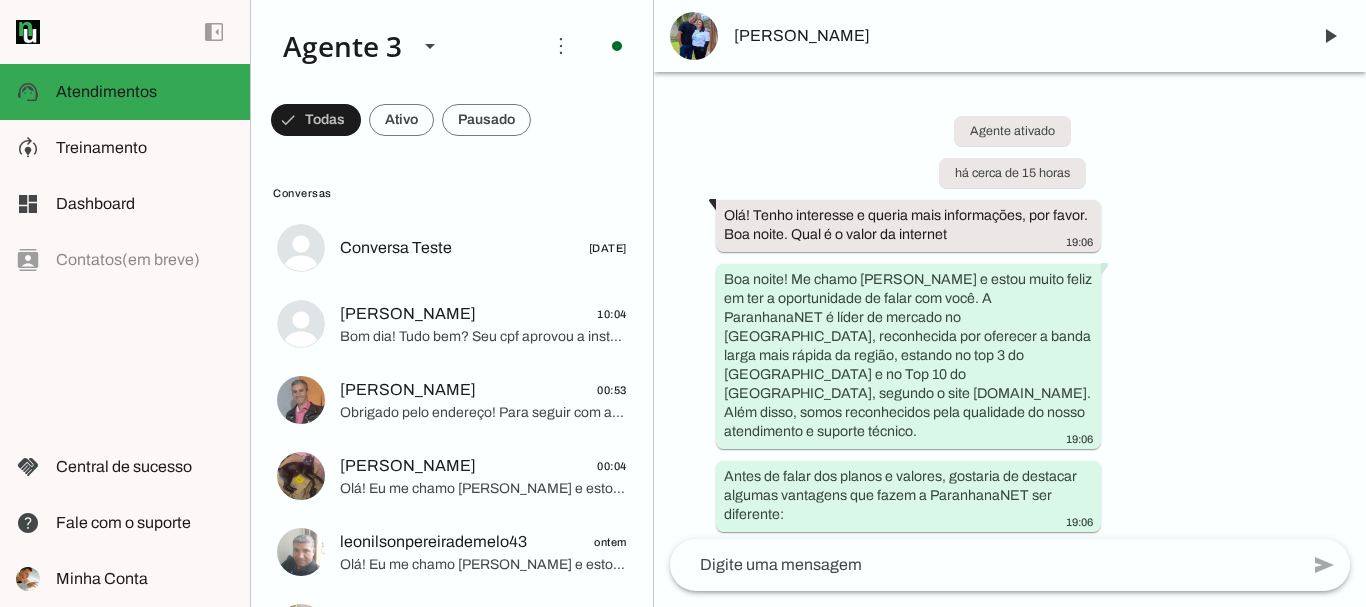 click on "Agente ativado
há cerca de 15 horas
Olá! Tenho interesse e queria mais informações, por favor. Boa noite. Qual é o valor da internet 19:06
Boa noite! Me chamo [PERSON_NAME] e estou muito feliz em ter a oportunidade de falar com você. A ParanhanaNET é líder de mercado no [GEOGRAPHIC_DATA], reconhecida por oferecer a banda larga mais rápida da região, estando no top 3 do [GEOGRAPHIC_DATA] e no Top 10 do [GEOGRAPHIC_DATA], segundo o site [DOMAIN_NAME]. Além disso, somos reconhecidos pela qualidade do nosso atendimento e suporte técnico. 19:06 Antes de falar dos planos e valores, gostaria de destacar algumas vantagens que fazem a ParanhanaNET ser diferente: 19:06 19:06 Para seguir com as opções e valores, preciso confirmar seu endereço completo para verificar se temos cobertura e disponibilidade ali. Poderia me informar o nome da rua, número, bairro e cidade? Também preciso do seu nome para continuar. 19:06 Sim" at bounding box center [1010, 305] 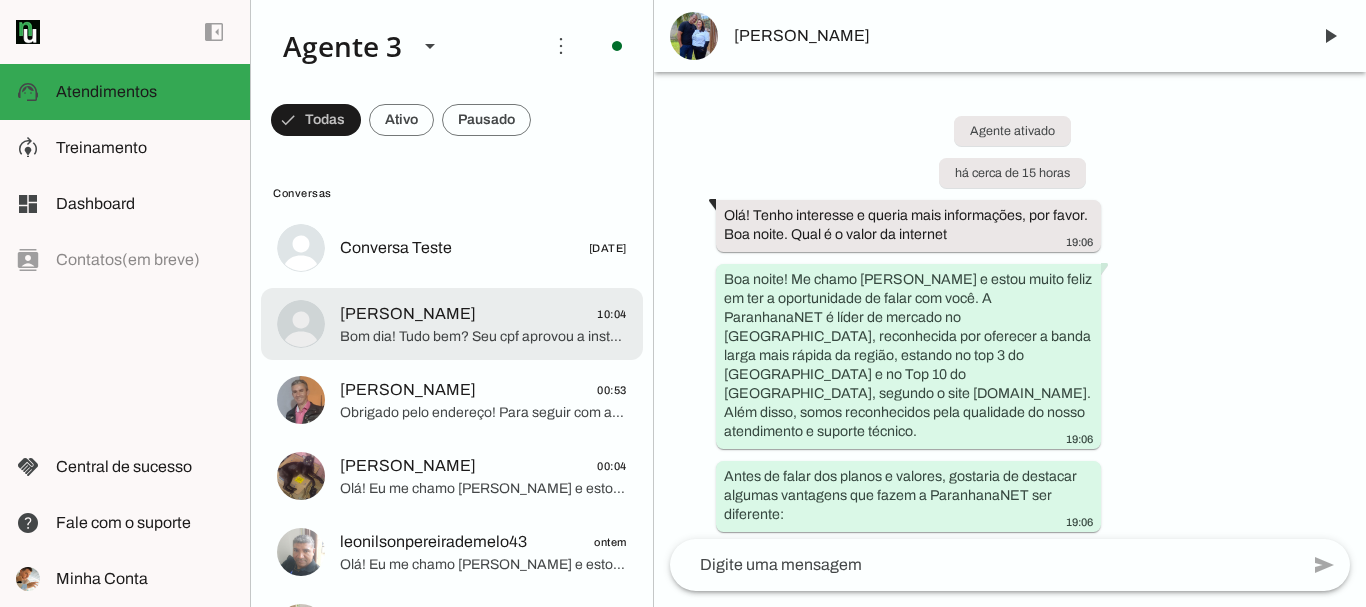 click on "[PERSON_NAME]
10:04" 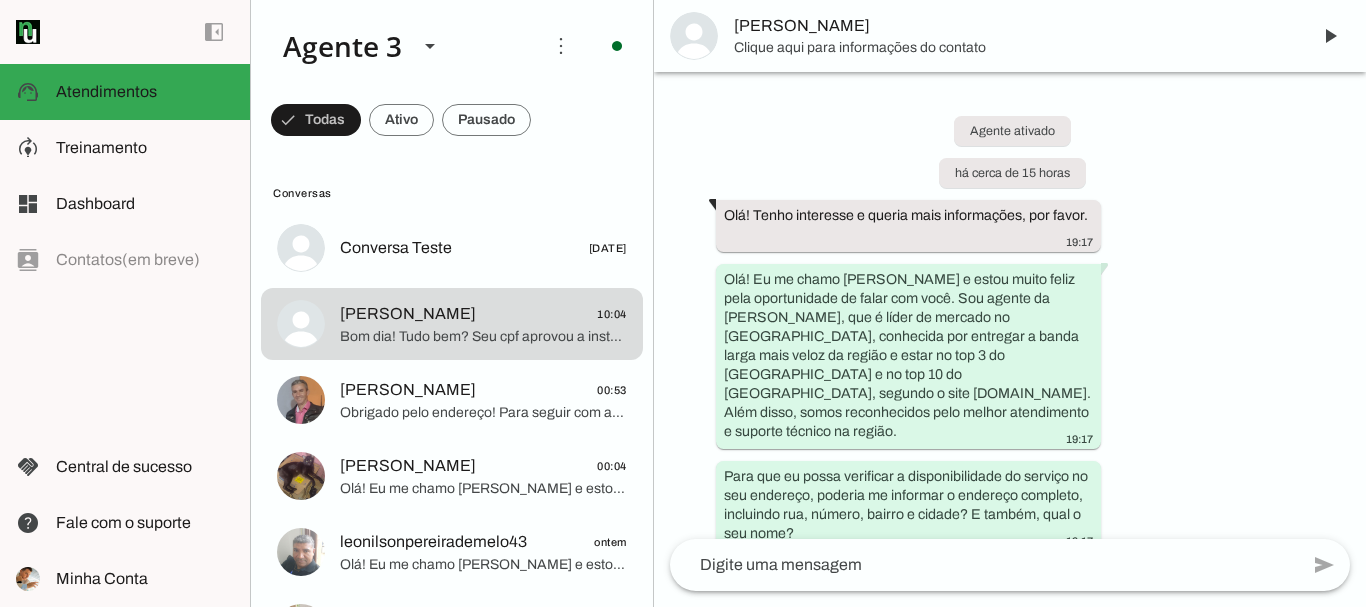 scroll, scrollTop: 4673, scrollLeft: 0, axis: vertical 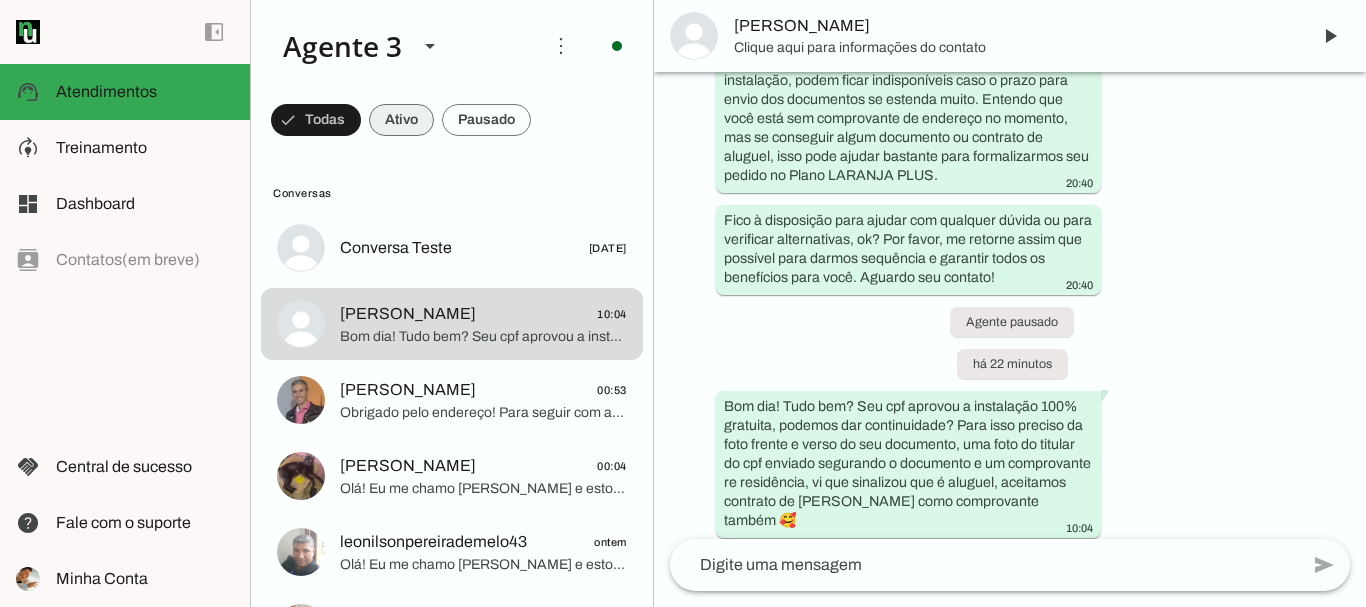 click at bounding box center [316, 120] 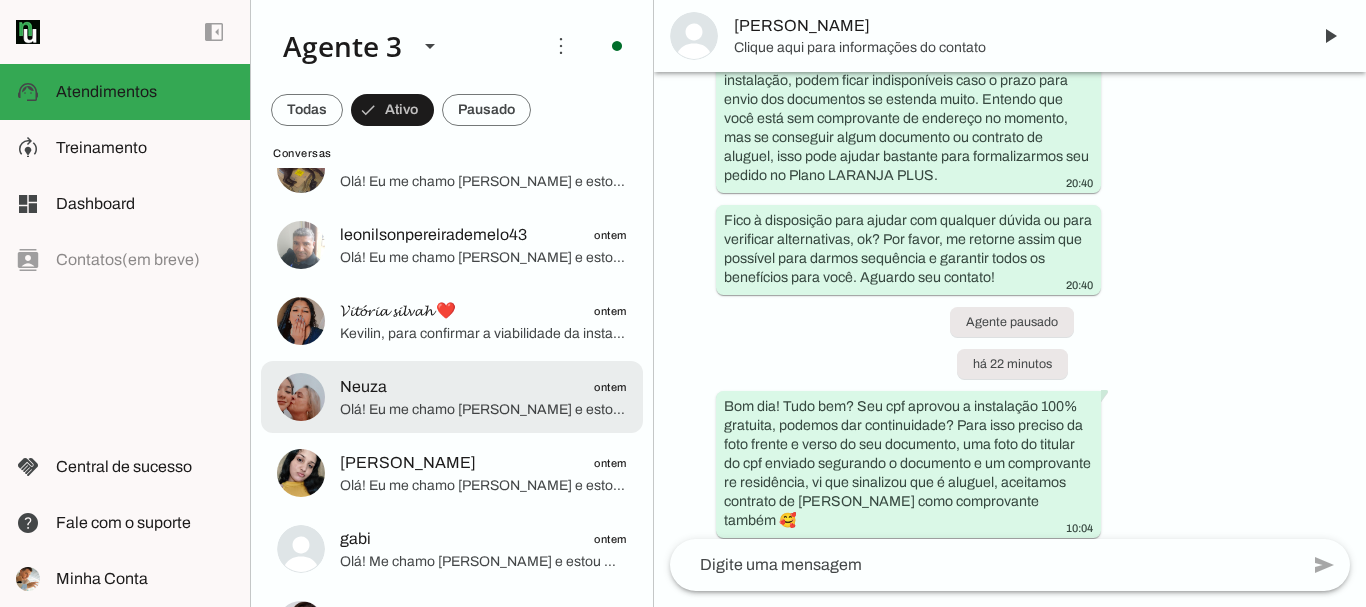 scroll, scrollTop: 376, scrollLeft: 0, axis: vertical 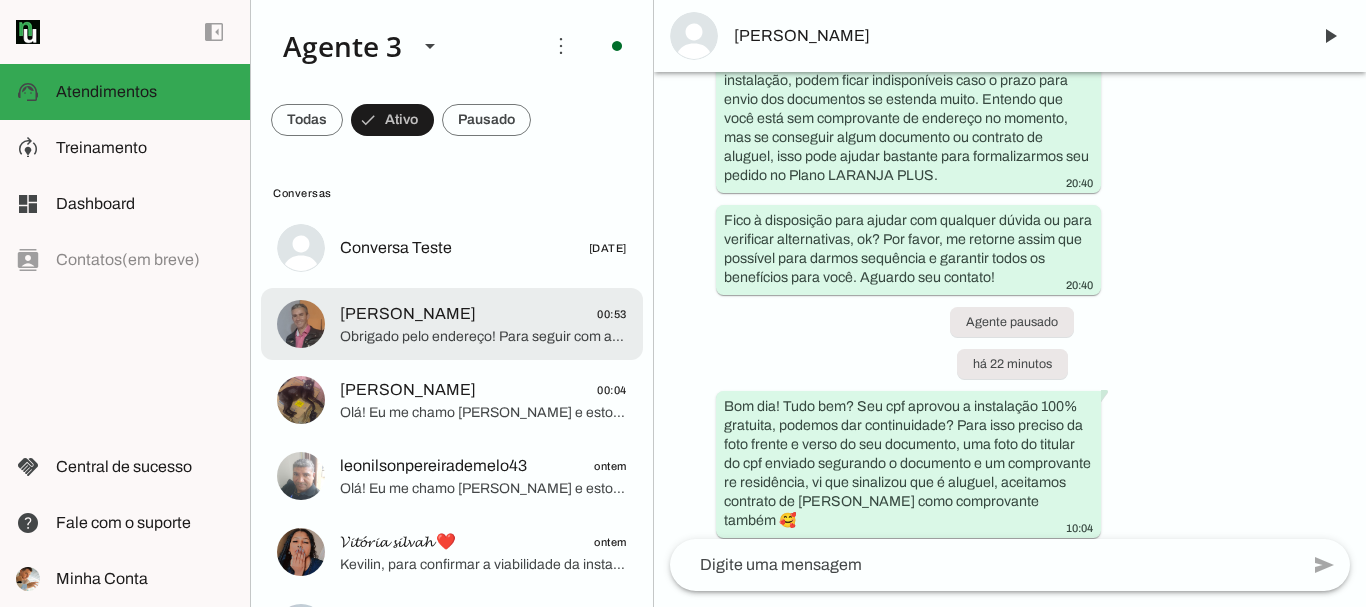 click on "Obrigado pelo endereço! Para seguir com a verificação e oferecer o melhor para você, por favor, poderia me informar seu nome completo e o número do CPF? Além disso, esse endereço é próprio ou alugado? Isso é importante para o cadastro e para garantir a isenção da taxa de instalação, que depende da fidelidade mínima de 12 meses." 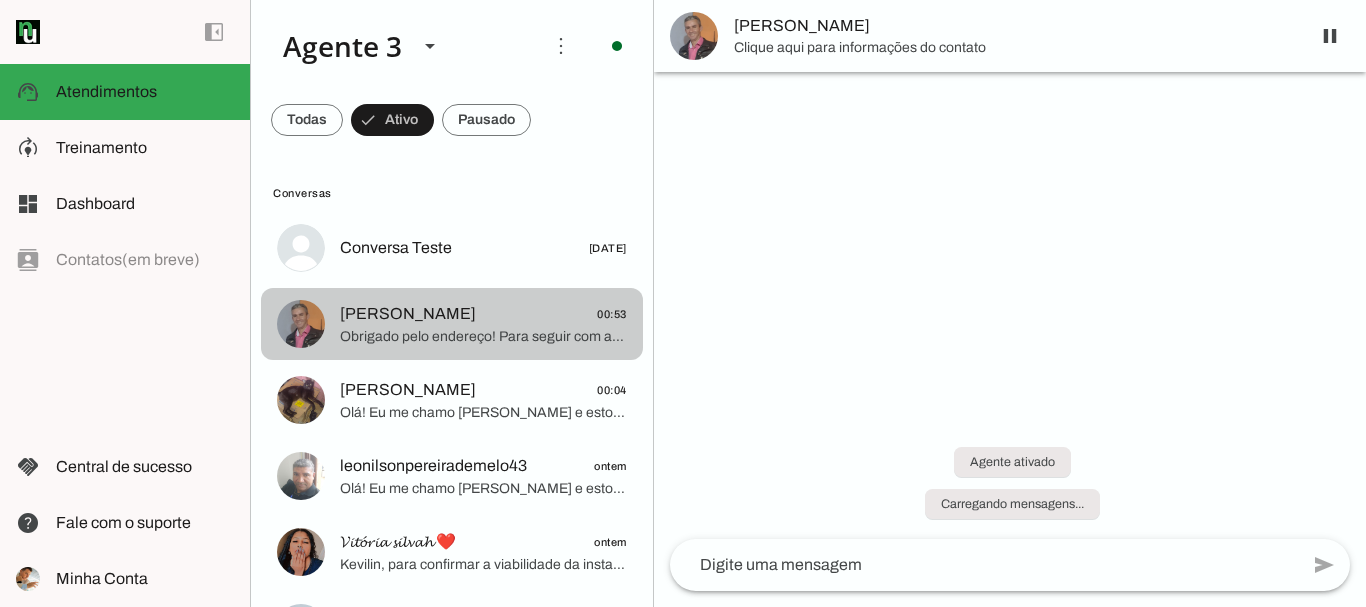 scroll, scrollTop: 274, scrollLeft: 0, axis: vertical 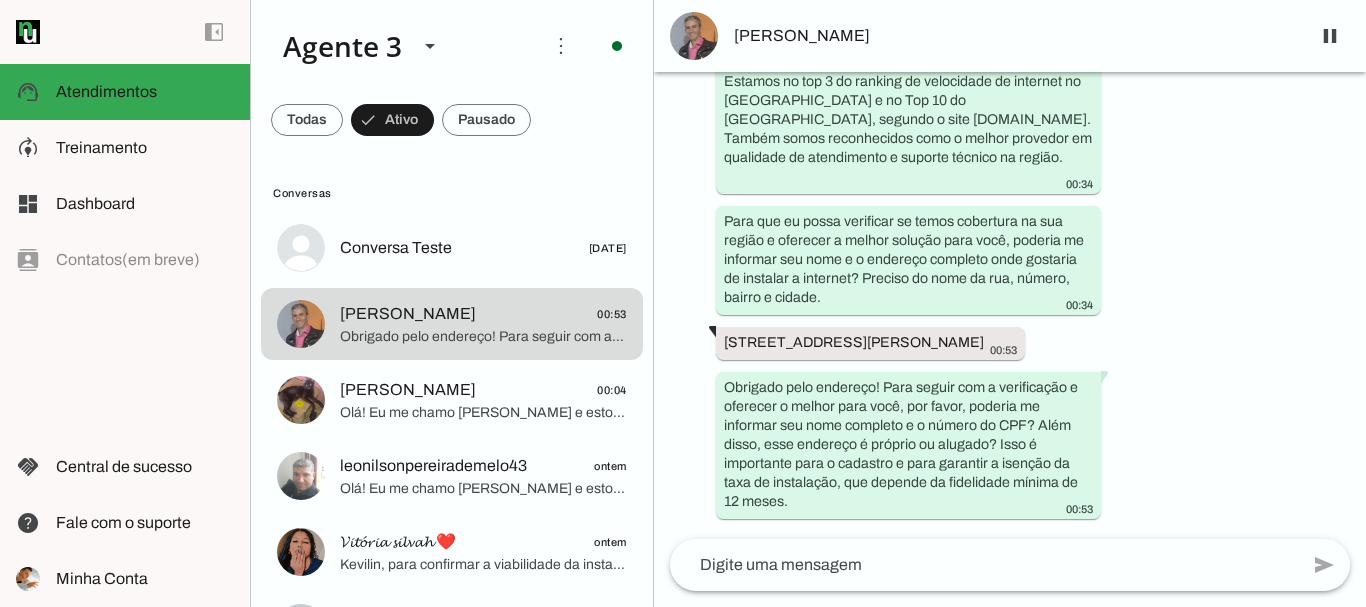 click on "Agente ativado
há cerca de 10 horas
Olá! Tenho interesse e queria mais informações, por favor. 00:34
Olá! Me chamo [PERSON_NAME], e estou muito feliz pela oportunidade de falar com você. Sou da ParanhanaNET, um provedor líder de mercado, eleito como o que entrega a banda larga mais veloz de todo o [GEOGRAPHIC_DATA]. Estamos no top 3 do ranking de velocidade de internet no [GEOGRAPHIC_DATA] e no Top 10 do [GEOGRAPHIC_DATA], segundo o site [DOMAIN_NAME]. Também somos reconhecidos como o melhor provedor em qualidade de atendimento e suporte técnico na região. 00:34 Para que eu possa verificar se temos cobertura na sua região e oferecer a melhor solução para você, poderia me informar seu nome e o endereço completo onde gostaria de instalar a internet? Preciso do nome da rua, número, bairro e cidade. 00:34
[STREET_ADDRESS][PERSON_NAME] 00:53
00:53" at bounding box center (1010, 305) 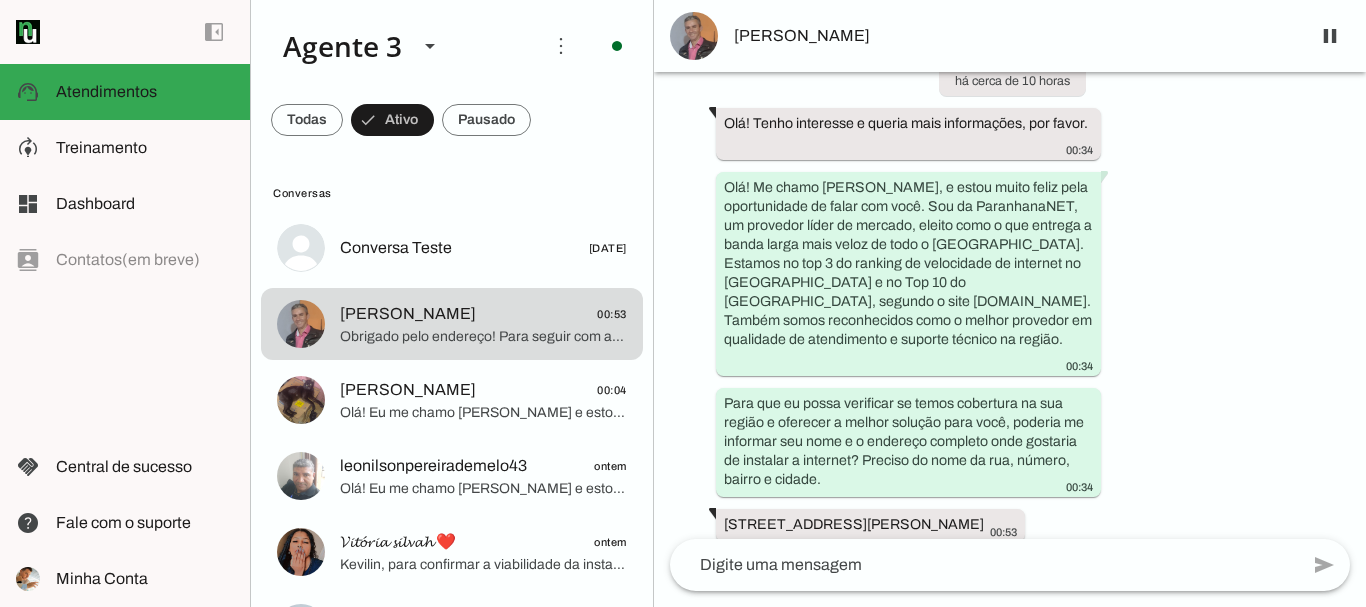 scroll, scrollTop: 0, scrollLeft: 0, axis: both 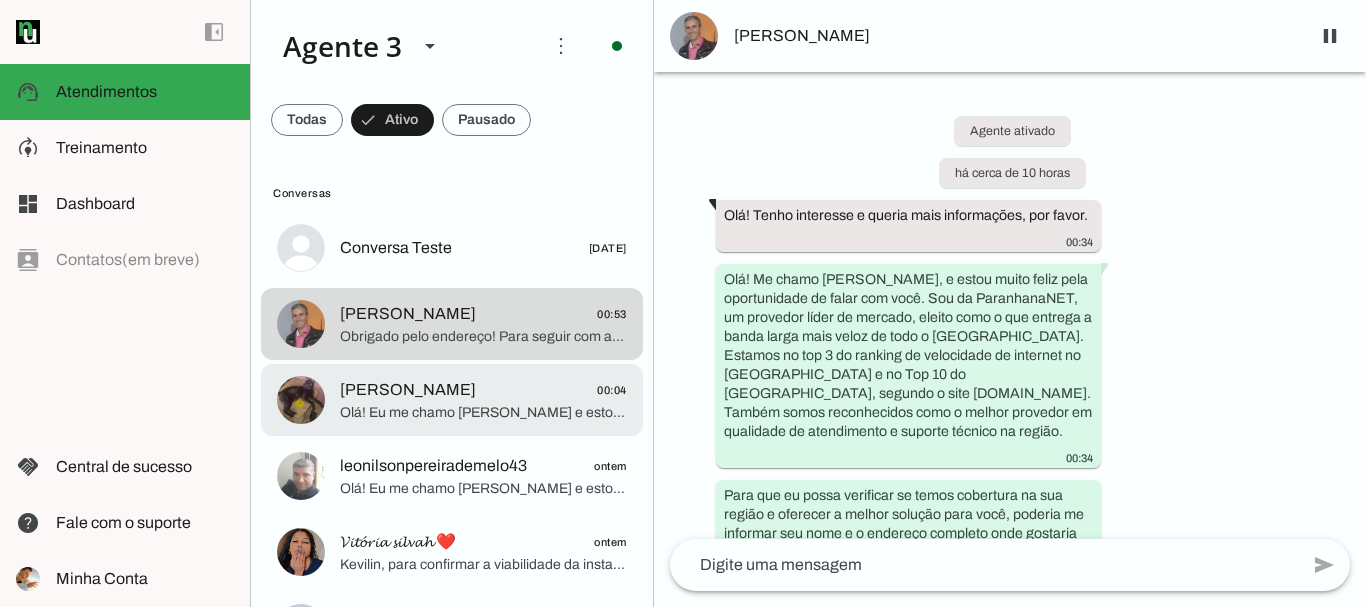 click on "Olá! Eu me chamo [PERSON_NAME] e estou muito feliz em poder falar com você. Sou especialista da ParanhanaNET, um provedor líder de mercado, reconhecido como o que entrega a banda larga mais veloz de todo o [GEOGRAPHIC_DATA]. Estamos no top 3 do [GEOGRAPHIC_DATA] e no Top 10 do Brasil em velocidade de internet, segundo o site [DOMAIN_NAME]. Além disso, somos reconhecidos pela qualidade do nosso atendimento e suporte técnico aqui na região.
Para verificar se podemos atender você no seu endereço, poderia me informar o endereço completo, incluindo rua, número, bairro e cidade? Isso é importante porque nossa rede de fibra óptica está disponível em Parobé, Taquara e Igrejinha, e também preciso confirmar se a distância até a caixa de atendimento está dentro do nosso limite para instalação sem custo adicional." 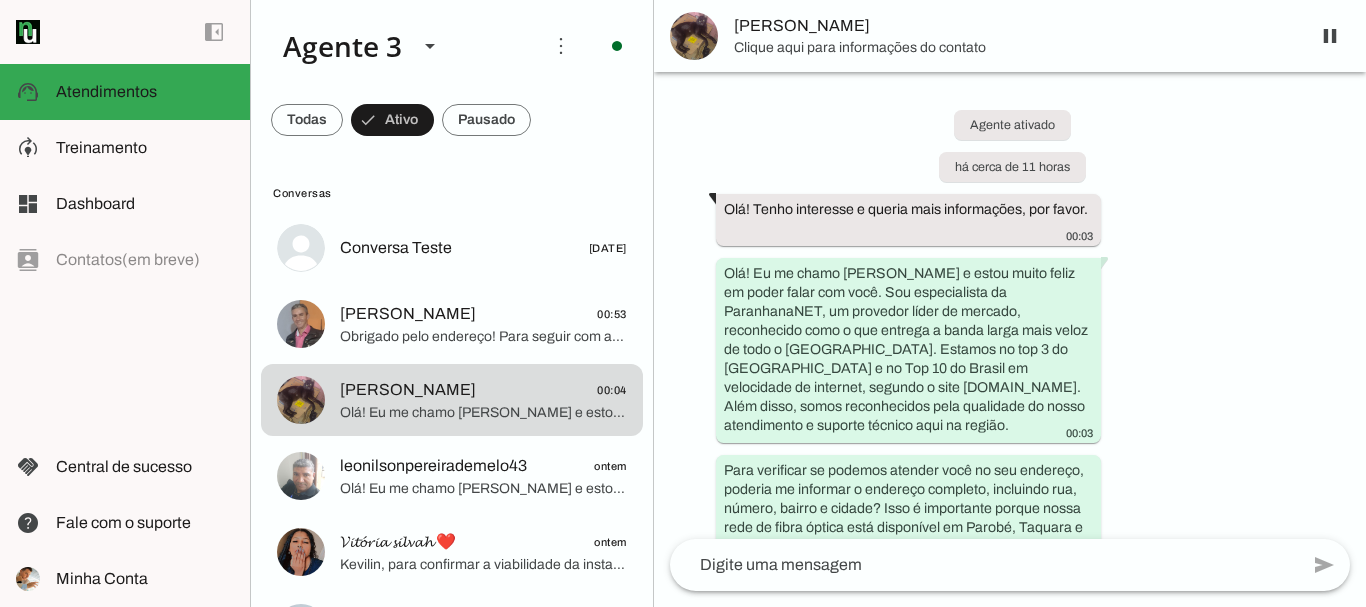scroll, scrollTop: 0, scrollLeft: 0, axis: both 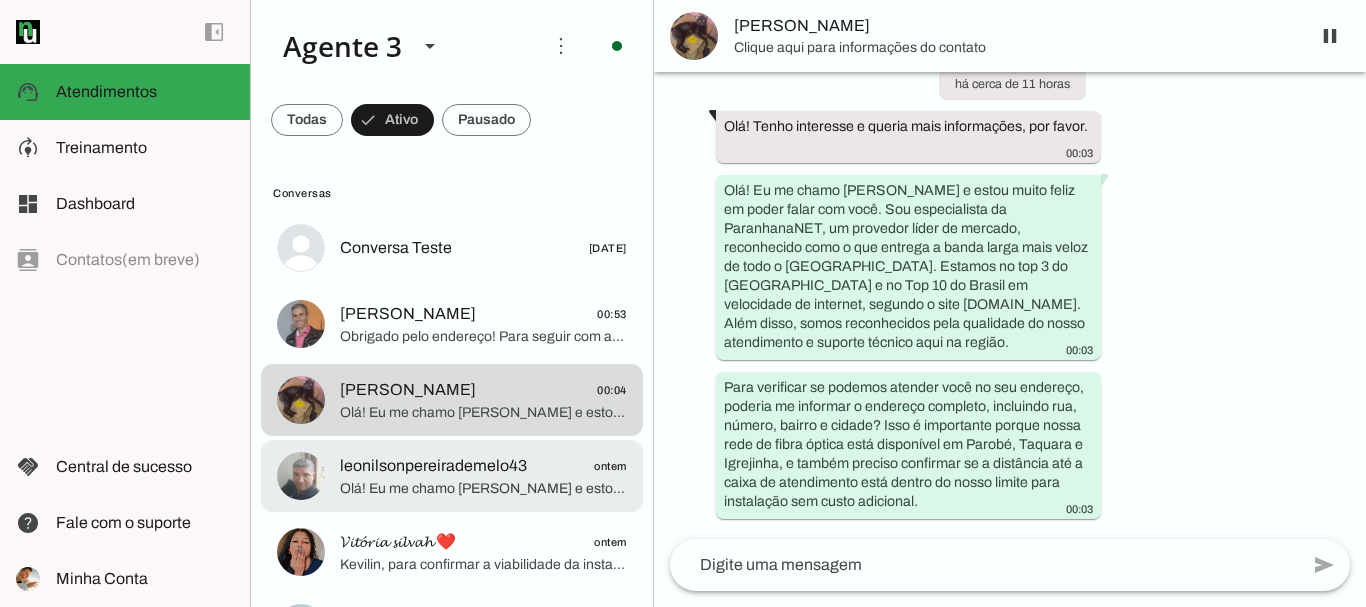 click on "leonilsonpereirademelo43" 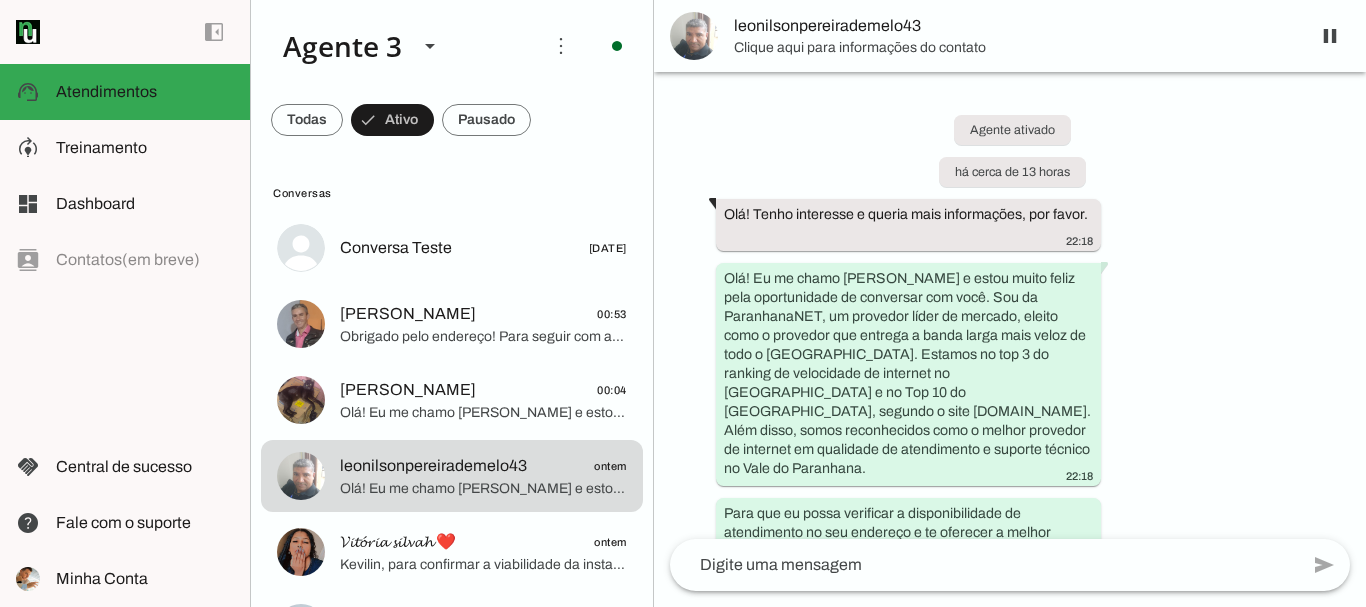 scroll, scrollTop: 0, scrollLeft: 0, axis: both 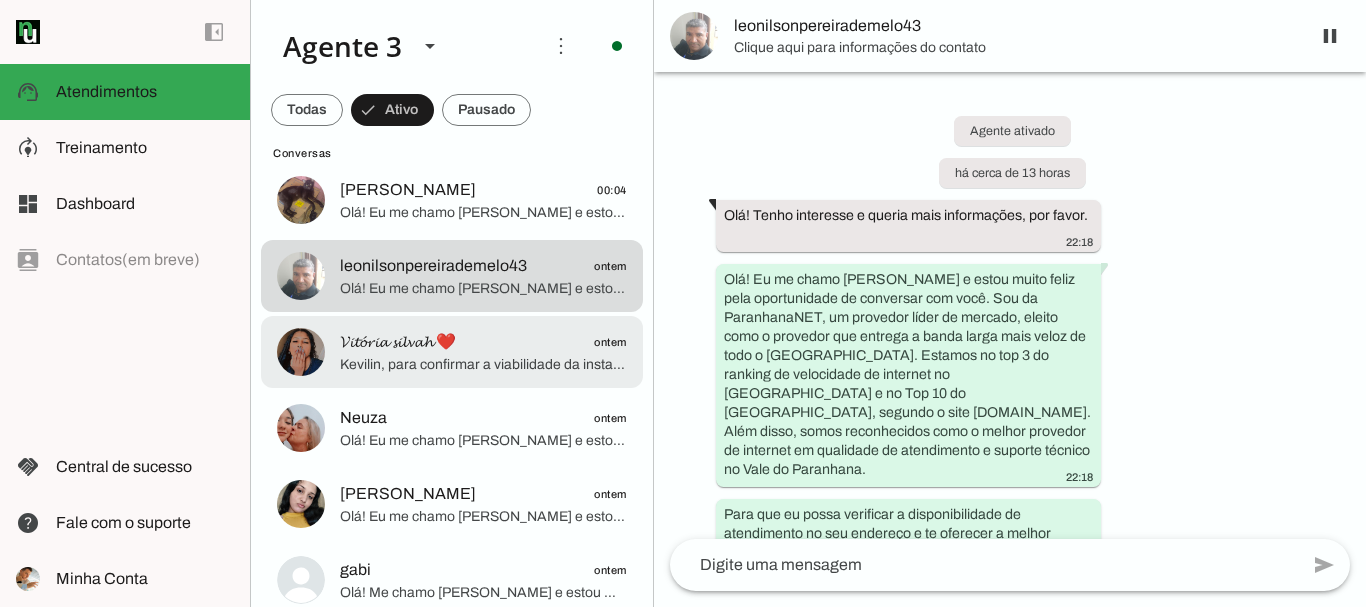 click on "Kevilin, para confirmar a viabilidade da instalação e valores, preciso do número da residência na [GEOGRAPHIC_DATA], bairro e, se possível, algum ponto de referência próximo. Também gostaria de saber se o local é próprio ou alugado e o seu CPF para registrar o pedido com isenção na taxa de instalação. Poderia me fornecer essas informações?" 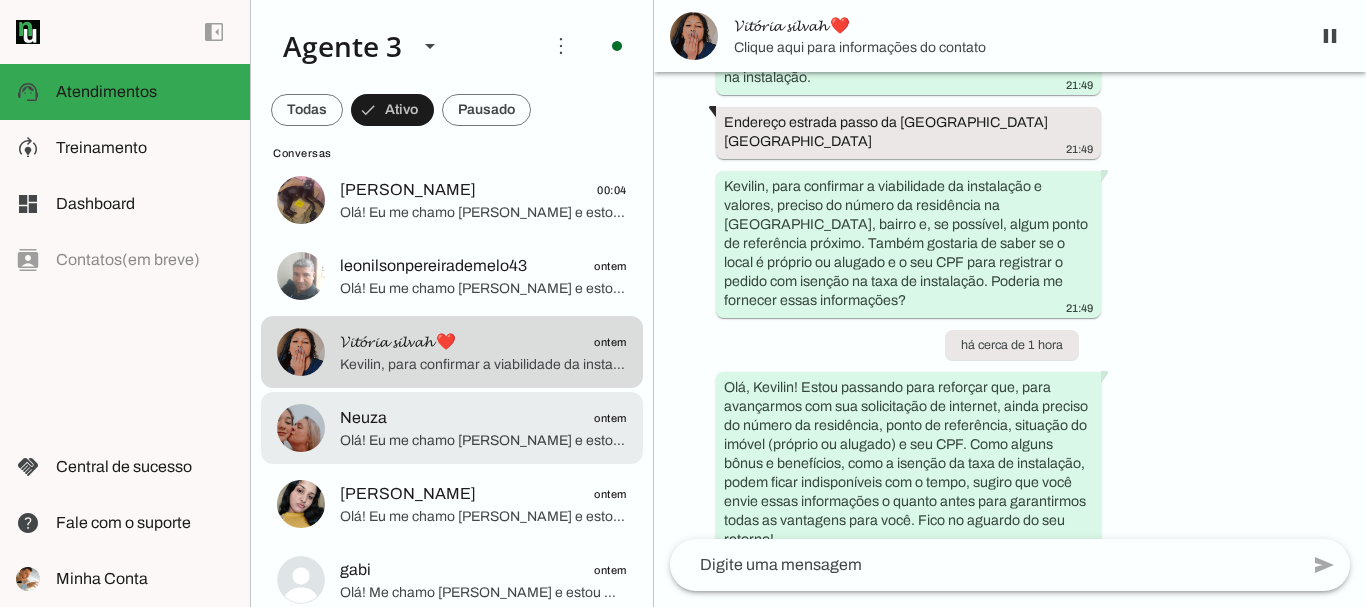 click on "Neuza
ontem" 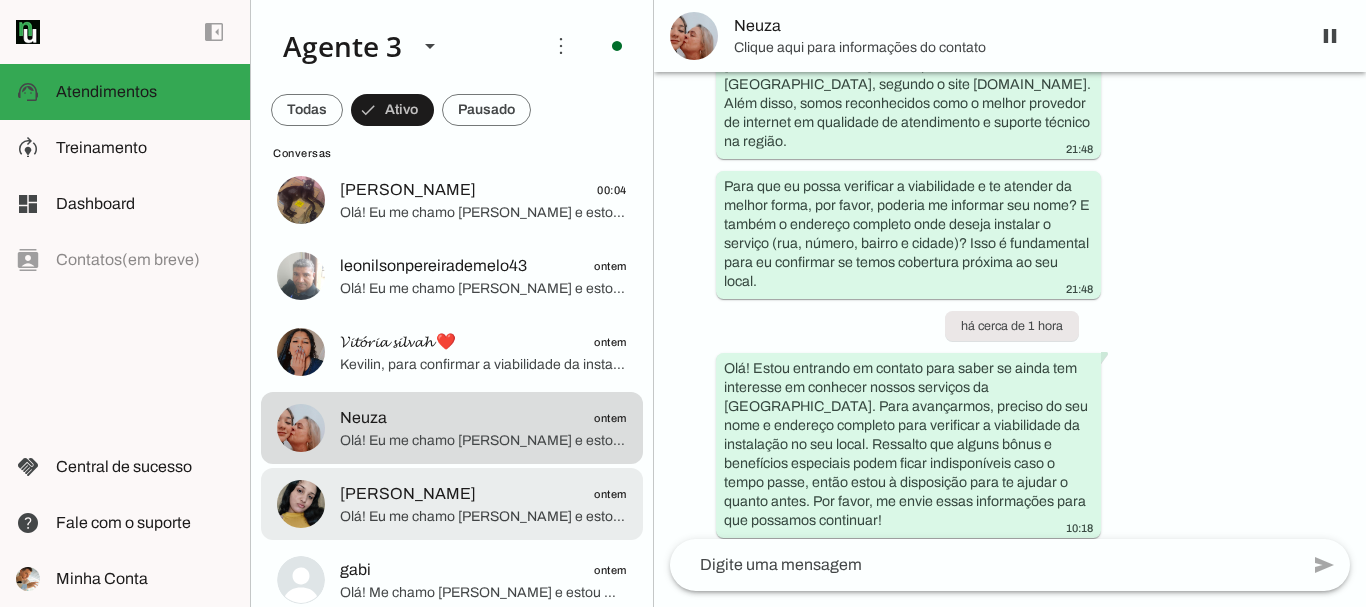 click on "[PERSON_NAME]" 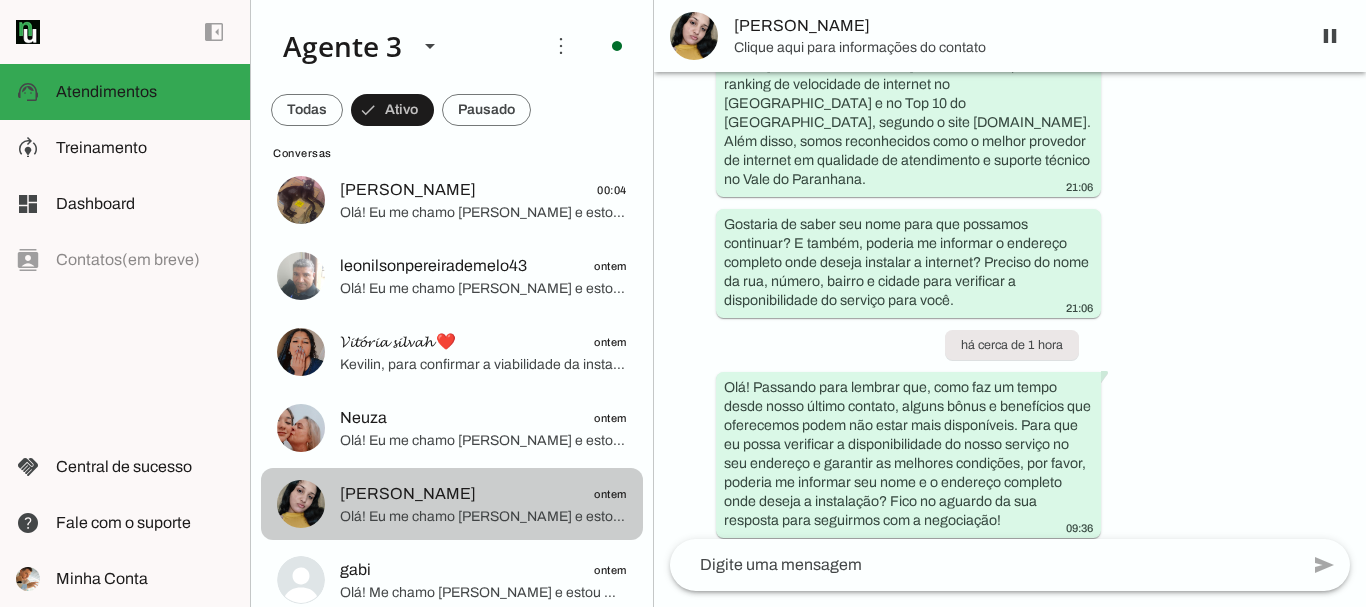 scroll, scrollTop: 290, scrollLeft: 0, axis: vertical 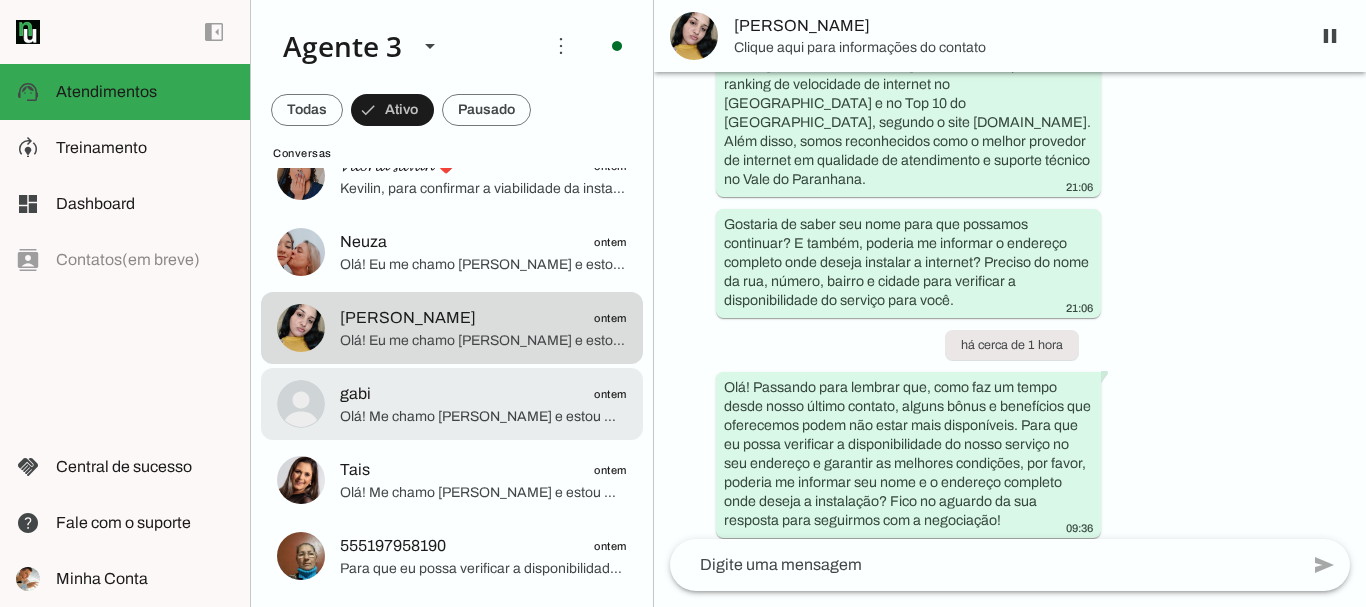 click on "gabi
ontem
Olá! Me chamo [PERSON_NAME] e estou muito feliz em poder falar com você. A ParanhanaNET é um provedor líder de mercado, eleito como o provedor que entrega a banda larga mais veloz de todo o [GEOGRAPHIC_DATA]. Estamos no top 3 do ranking de velocidade de internet no [GEOGRAPHIC_DATA] e no Top 10 do [GEOGRAPHIC_DATA], segundo o site [DOMAIN_NAME]. Além disso, somos reconhecidos como o melhor provedor de internet em qualidade de atendimento e suporte técnico na região.
Para que eu possa verificar a disponibilidade e atender você da melhor forma, poderia me informar o endereço completo onde deseja a instalação? Preciso do nome da rua, número, bairro e cidade. Também gostaria de saber o seu nome para um atendimento mais personalizado." at bounding box center [452, -128] 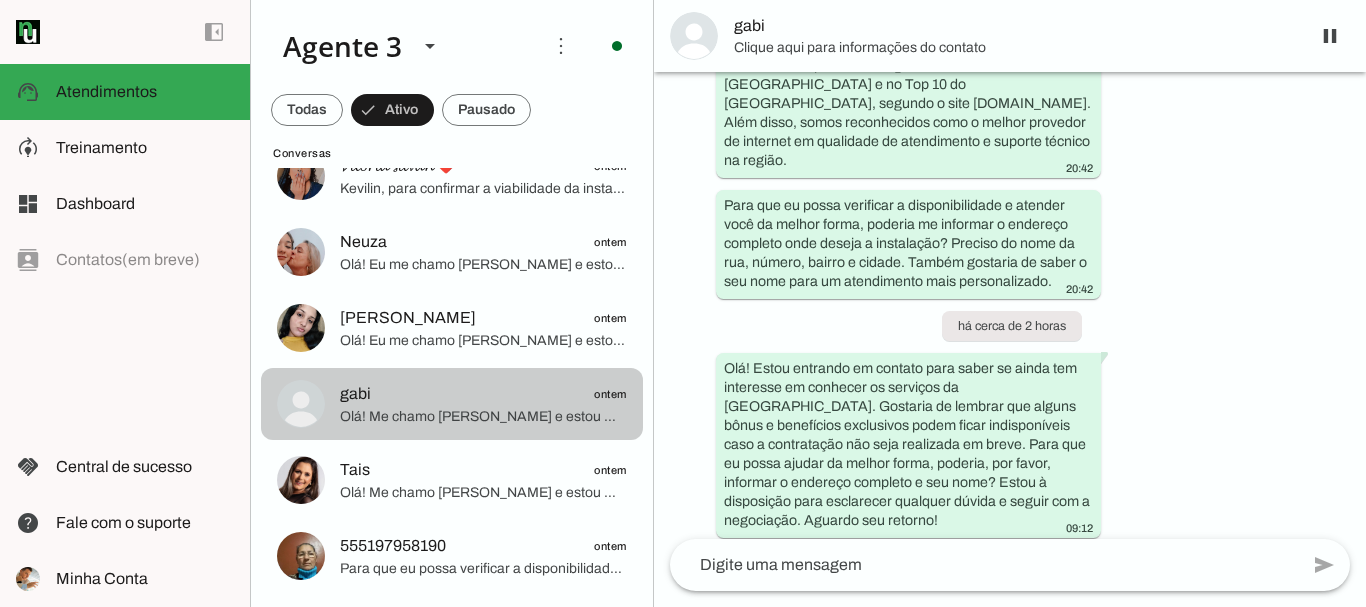 scroll, scrollTop: 513, scrollLeft: 0, axis: vertical 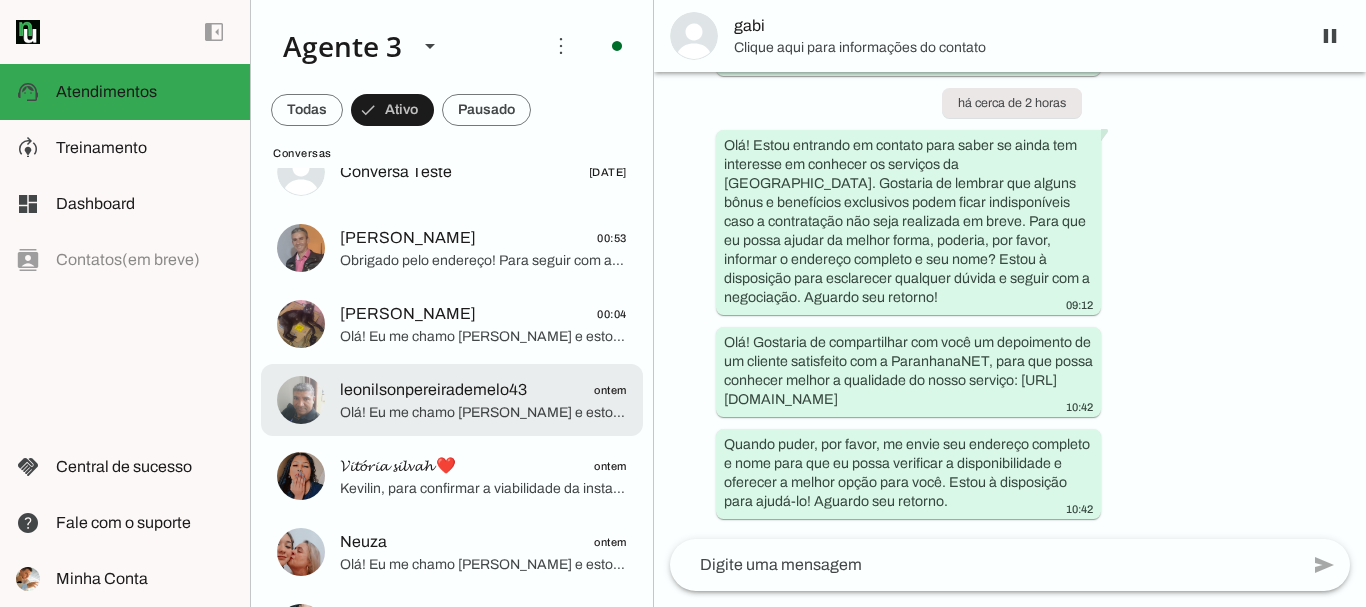 click on "Olá! Eu me chamo [PERSON_NAME] e estou muito feliz pela oportunidade de conversar com você. Sou da ParanhanaNET, um provedor líder de mercado, eleito como o provedor que entrega a banda larga mais veloz de todo o [GEOGRAPHIC_DATA]. Estamos no top 3 do ranking de velocidade de internet no [GEOGRAPHIC_DATA] e no Top 10 do [GEOGRAPHIC_DATA], segundo o site [DOMAIN_NAME]. Além disso, somos reconhecidos como o melhor provedor de internet em qualidade de atendimento e suporte técnico no Vale do Paranhana.
Para que eu possa verificar a disponibilidade de atendimento no seu endereço e te oferecer a melhor solução, poderia, por favor, me informar o endereço completo onde deseja a instalação da internet? Preciso do nome da rua, número, bairro e cidade. Qual é o seu nome?" 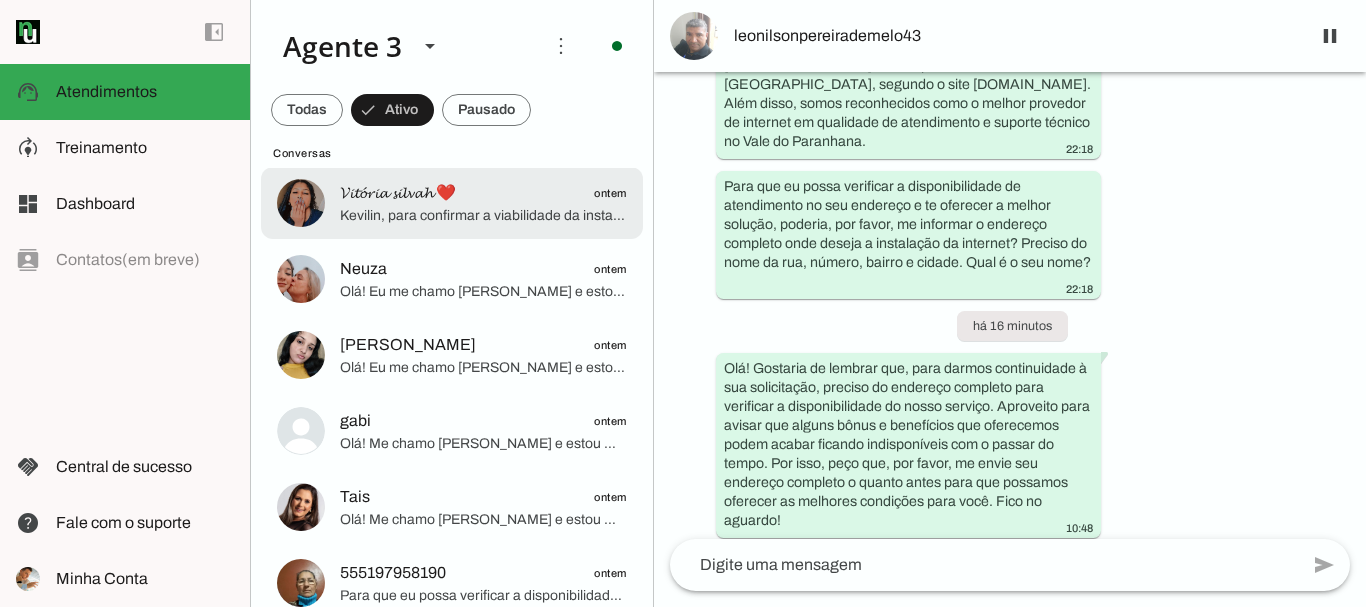 scroll, scrollTop: 376, scrollLeft: 0, axis: vertical 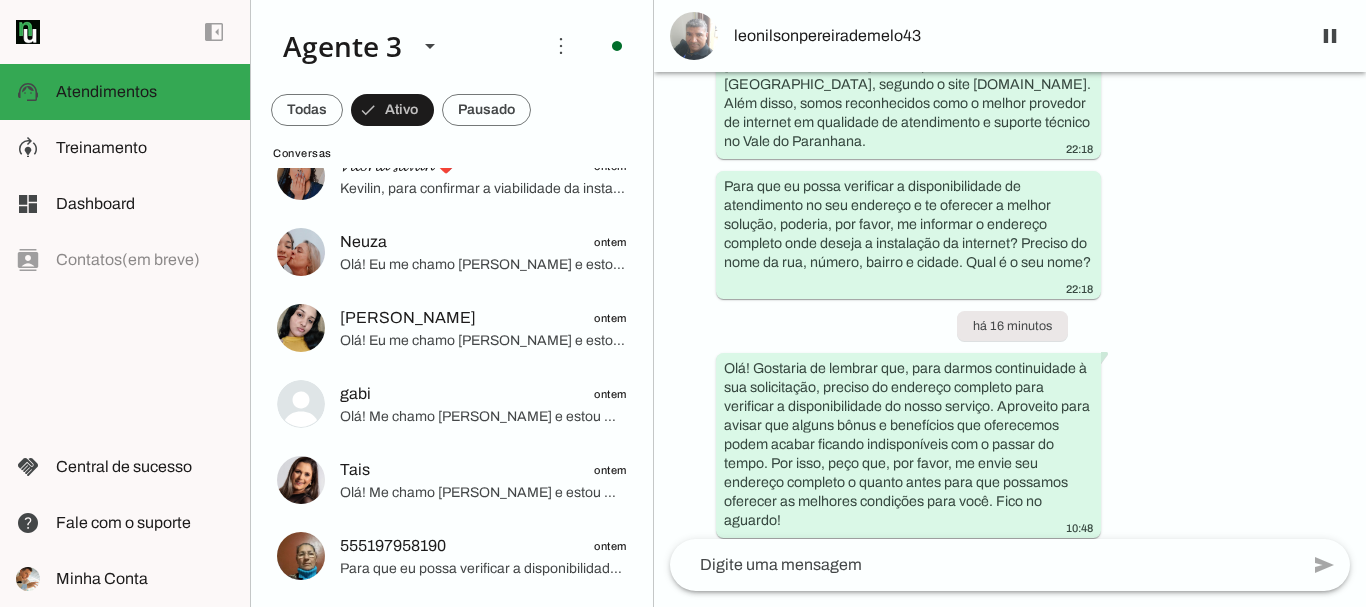 click on "Agente ativado
há cerca de 13 horas
Olá! Tenho interesse e queria mais informações, por favor. 22:18
Olá! Eu me chamo [PERSON_NAME] e estou muito feliz pela oportunidade de conversar com você. Sou da ParanhanaNET, um provedor líder de mercado, eleito como o provedor que entrega a banda larga mais veloz de todo o [GEOGRAPHIC_DATA]. Estamos no top 3 do ranking de velocidade de internet no [GEOGRAPHIC_DATA] e no Top 10 do [GEOGRAPHIC_DATA], segundo o site [DOMAIN_NAME]. Além disso, somos reconhecidos como o melhor provedor de internet em qualidade de atendimento e suporte técnico no Vale do Paranhana. 22:18 Para que eu possa verificar a disponibilidade de atendimento no seu endereço e te oferecer a melhor solução, poderia, por favor, me informar o endereço completo onde deseja a instalação da internet? Preciso do nome da rua, número, bairro e cidade. Qual é o seu nome? 22:18
há 16 minutos 10:48" at bounding box center [1010, 305] 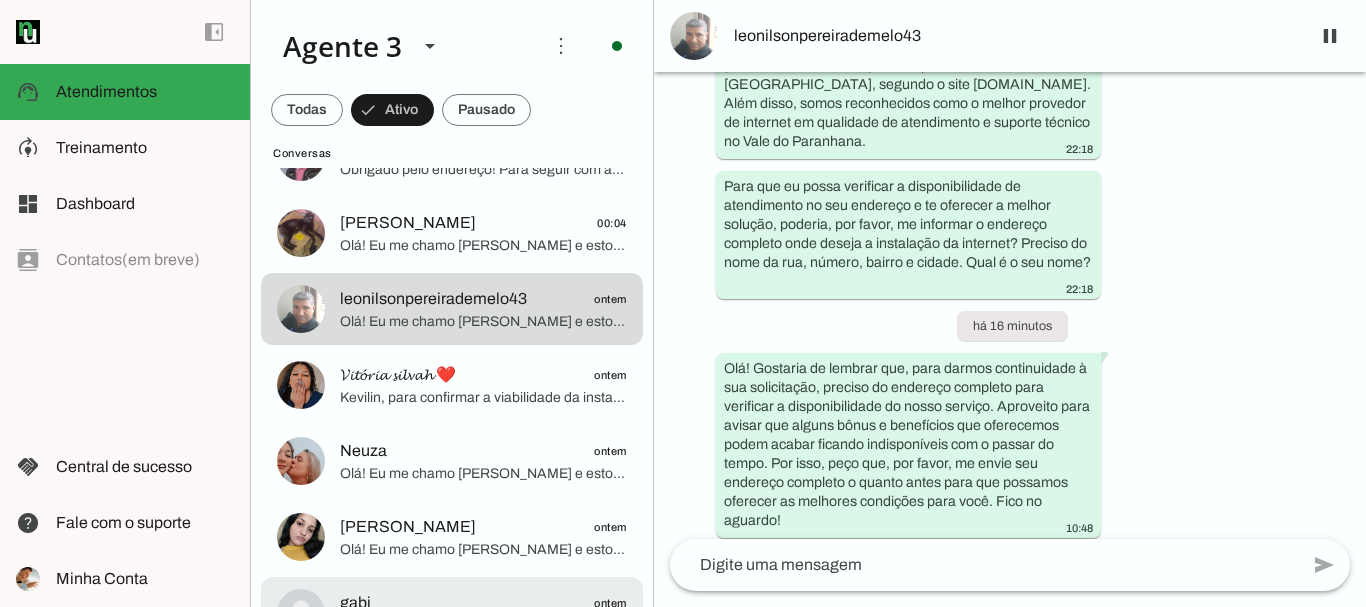 scroll, scrollTop: 76, scrollLeft: 0, axis: vertical 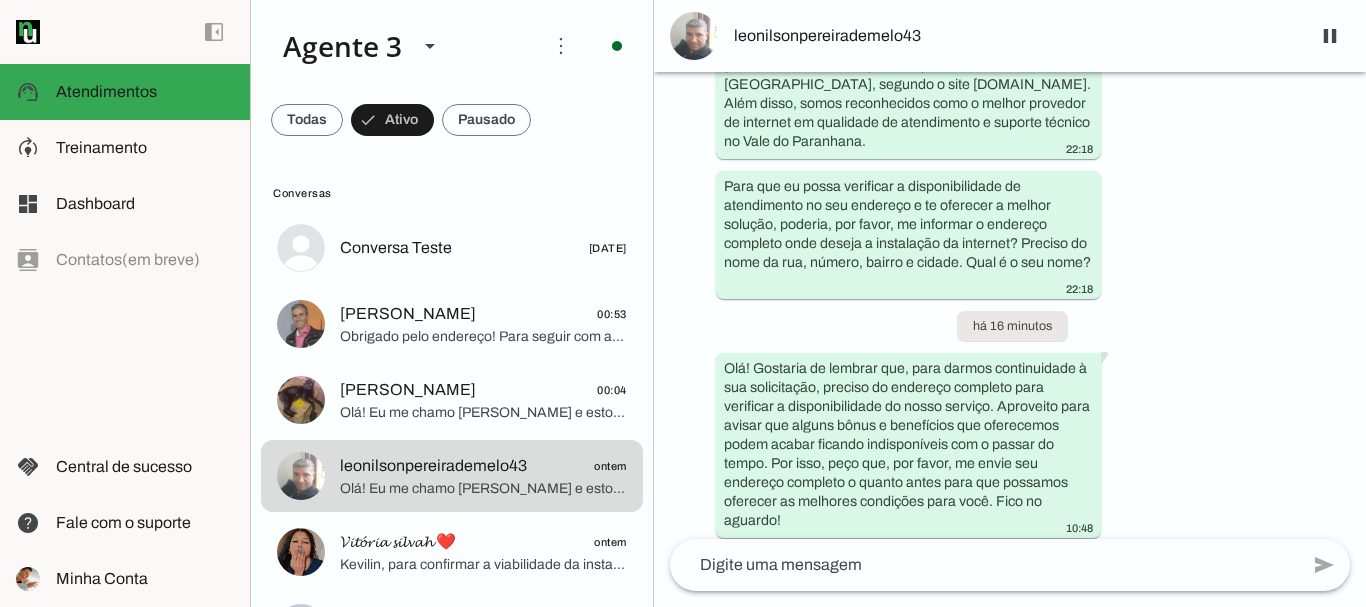 click on "Agente ativado
há cerca de 13 horas
Olá! Tenho interesse e queria mais informações, por favor. 22:18
Olá! Eu me chamo [PERSON_NAME] e estou muito feliz pela oportunidade de conversar com você. Sou da ParanhanaNET, um provedor líder de mercado, eleito como o provedor que entrega a banda larga mais veloz de todo o [GEOGRAPHIC_DATA]. Estamos no top 3 do ranking de velocidade de internet no [GEOGRAPHIC_DATA] e no Top 10 do [GEOGRAPHIC_DATA], segundo o site [DOMAIN_NAME]. Além disso, somos reconhecidos como o melhor provedor de internet em qualidade de atendimento e suporte técnico no Vale do Paranhana. 22:18 Para que eu possa verificar a disponibilidade de atendimento no seu endereço e te oferecer a melhor solução, poderia, por favor, me informar o endereço completo onde deseja a instalação da internet? Preciso do nome da rua, número, bairro e cidade. Qual é o seu nome? 22:18
há 16 minutos 10:48" at bounding box center (1010, 305) 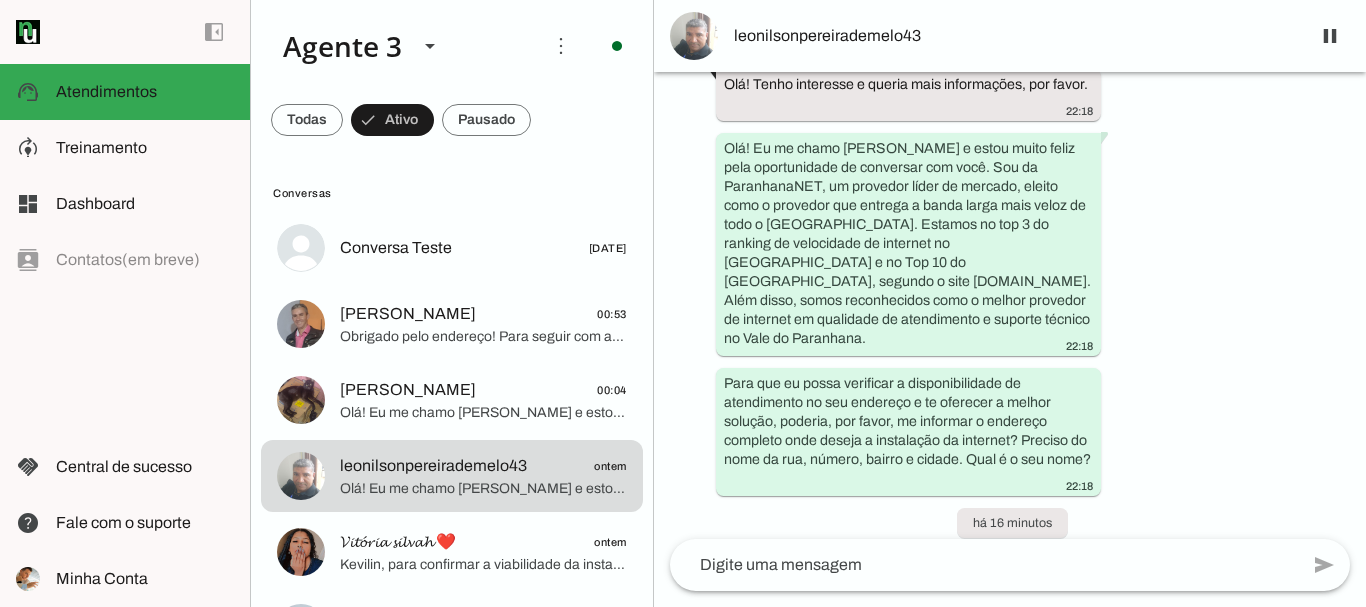 scroll, scrollTop: 328, scrollLeft: 0, axis: vertical 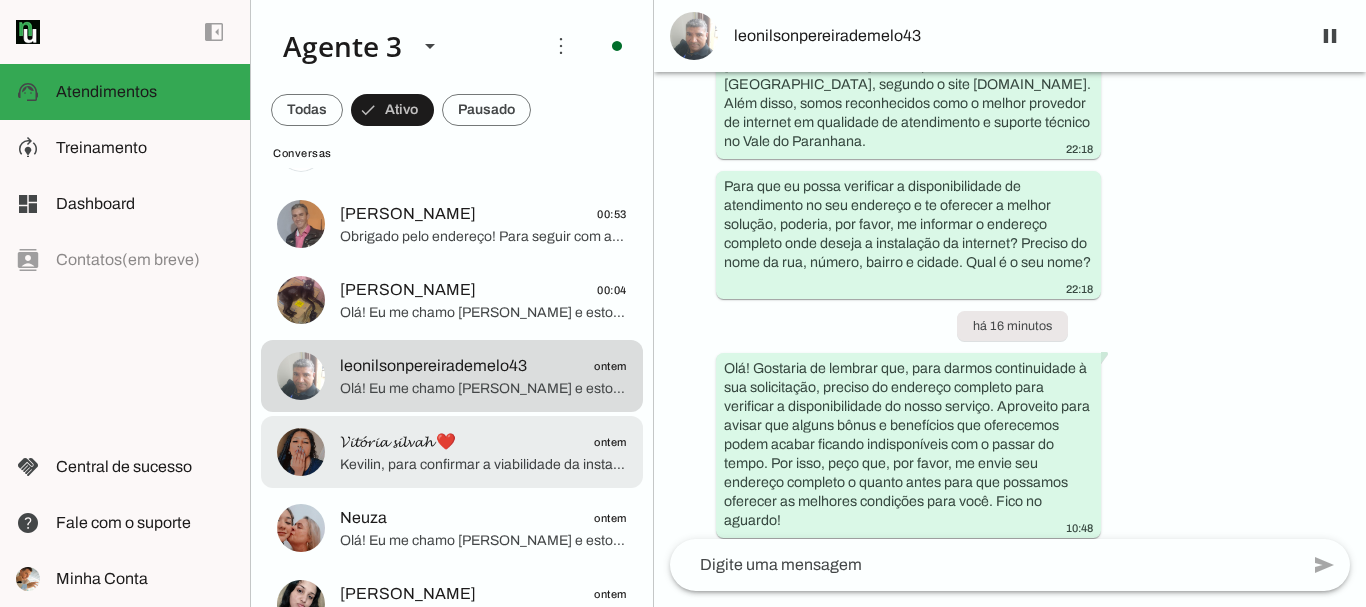 click on "𝓥𝓲𝓽𝓸́𝓻𝓲𝓪 𝓼𝓲𝓵𝓿𝓪𝓱 ❤️" 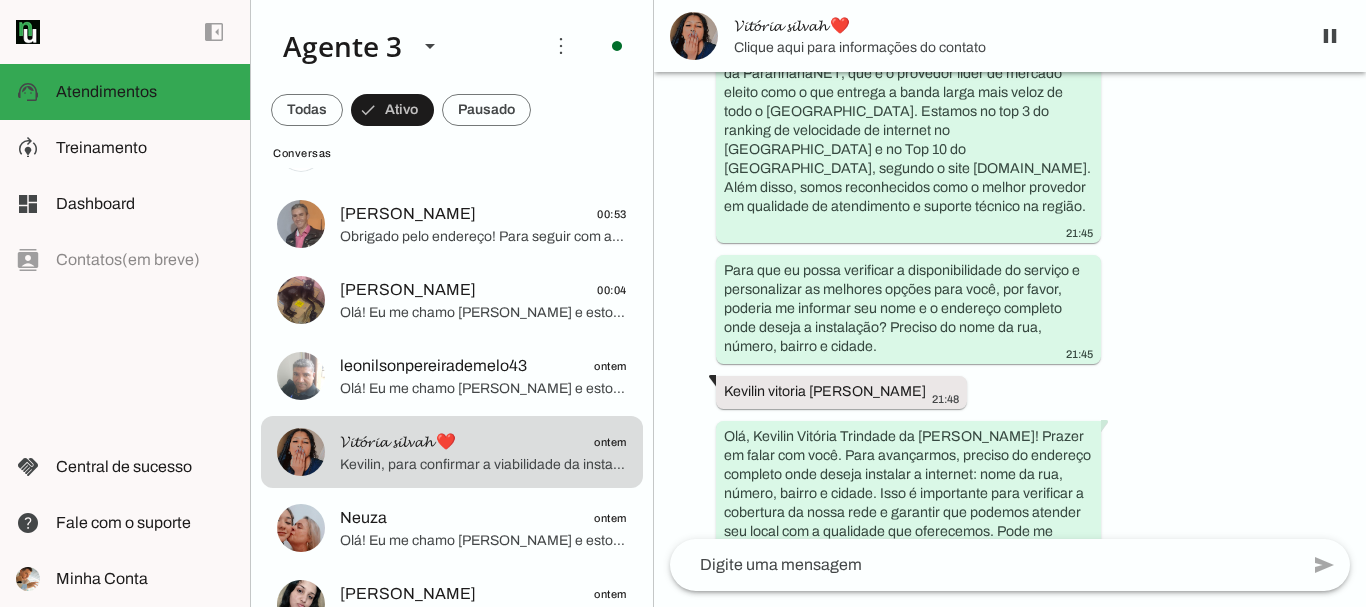 scroll, scrollTop: 35, scrollLeft: 0, axis: vertical 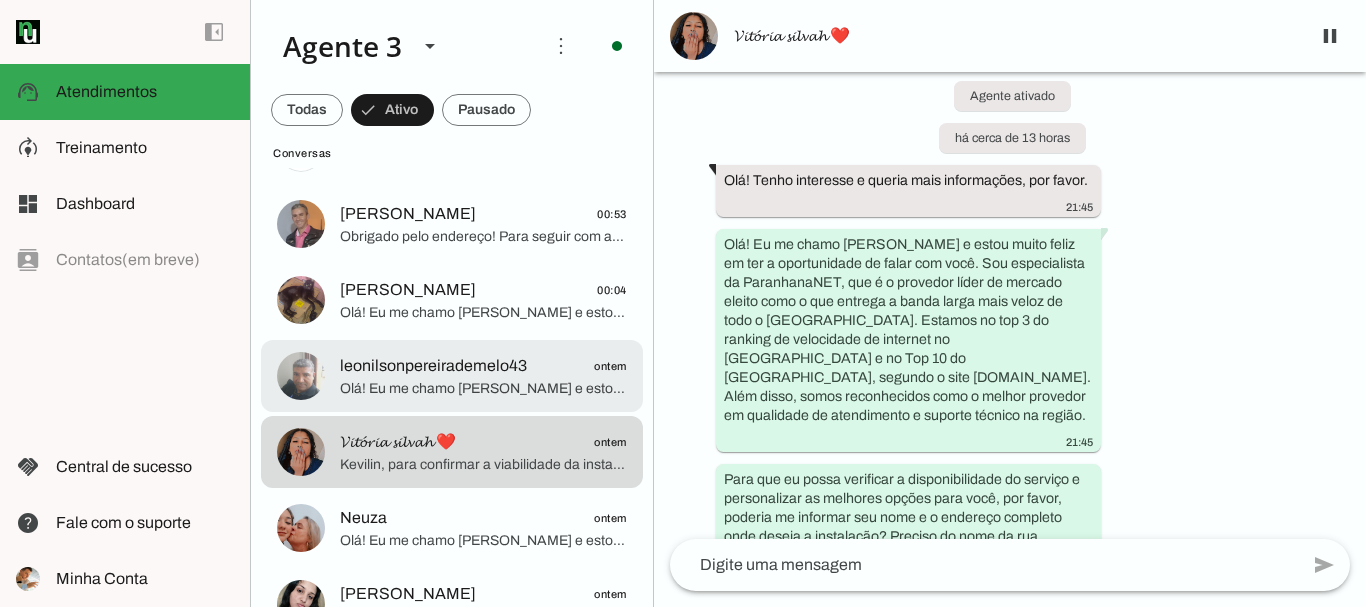 click on "Olá! Eu me chamo [PERSON_NAME] e estou muito feliz pela oportunidade de conversar com você. Sou da ParanhanaNET, um provedor líder de mercado, eleito como o provedor que entrega a banda larga mais veloz de todo o [GEOGRAPHIC_DATA]. Estamos no top 3 do ranking de velocidade de internet no [GEOGRAPHIC_DATA] e no Top 10 do [GEOGRAPHIC_DATA], segundo o site [DOMAIN_NAME]. Além disso, somos reconhecidos como o melhor provedor de internet em qualidade de atendimento e suporte técnico no Vale do Paranhana.
Para que eu possa verificar a disponibilidade de atendimento no seu endereço e te oferecer a melhor solução, poderia, por favor, me informar o endereço completo onde deseja a instalação da internet? Preciso do nome da rua, número, bairro e cidade. Qual é o seu nome?" 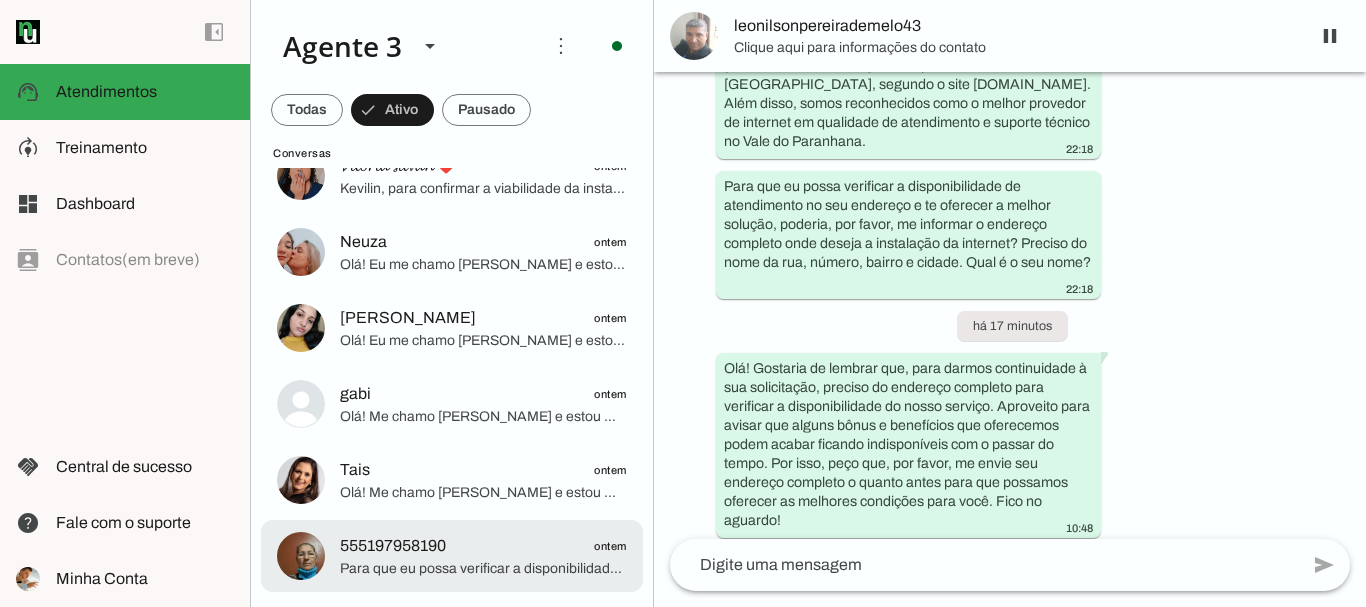 click on "555197958190" 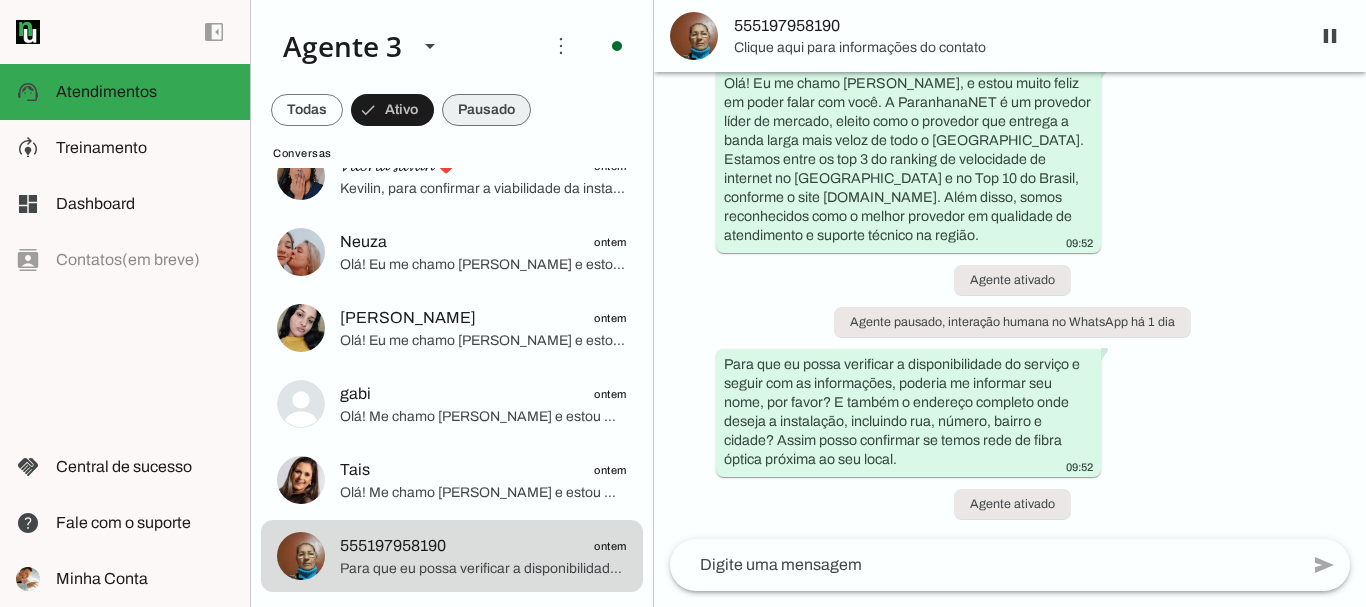 click at bounding box center (307, 110) 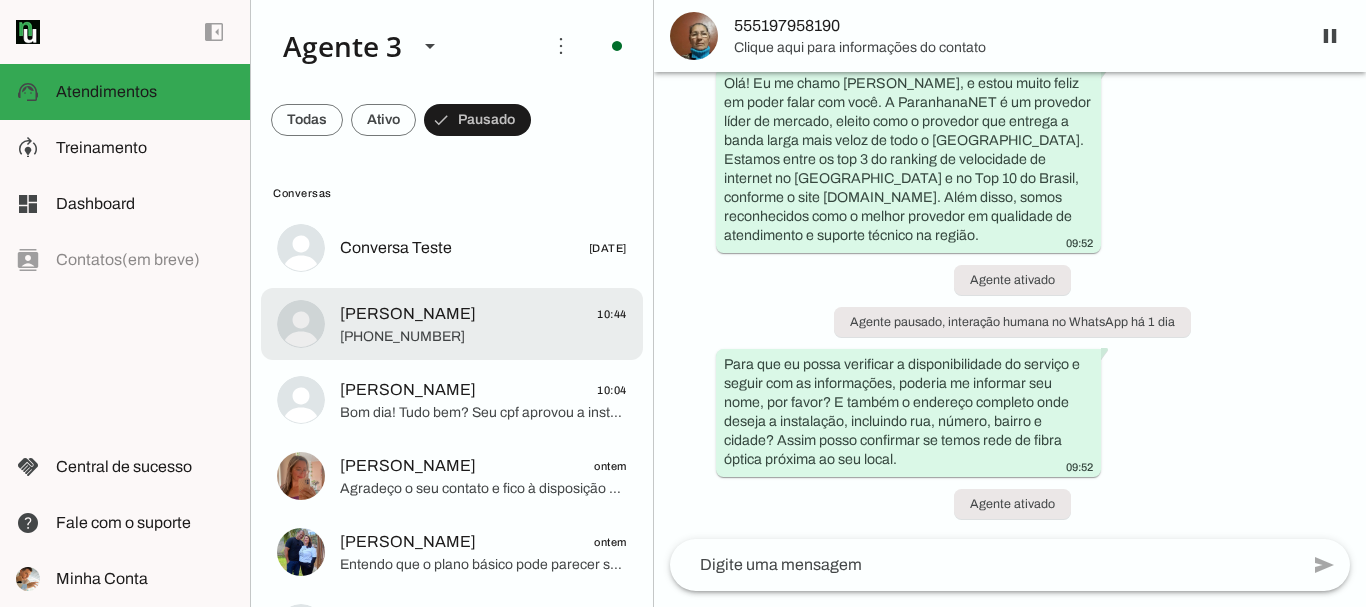 click at bounding box center [483, 248] 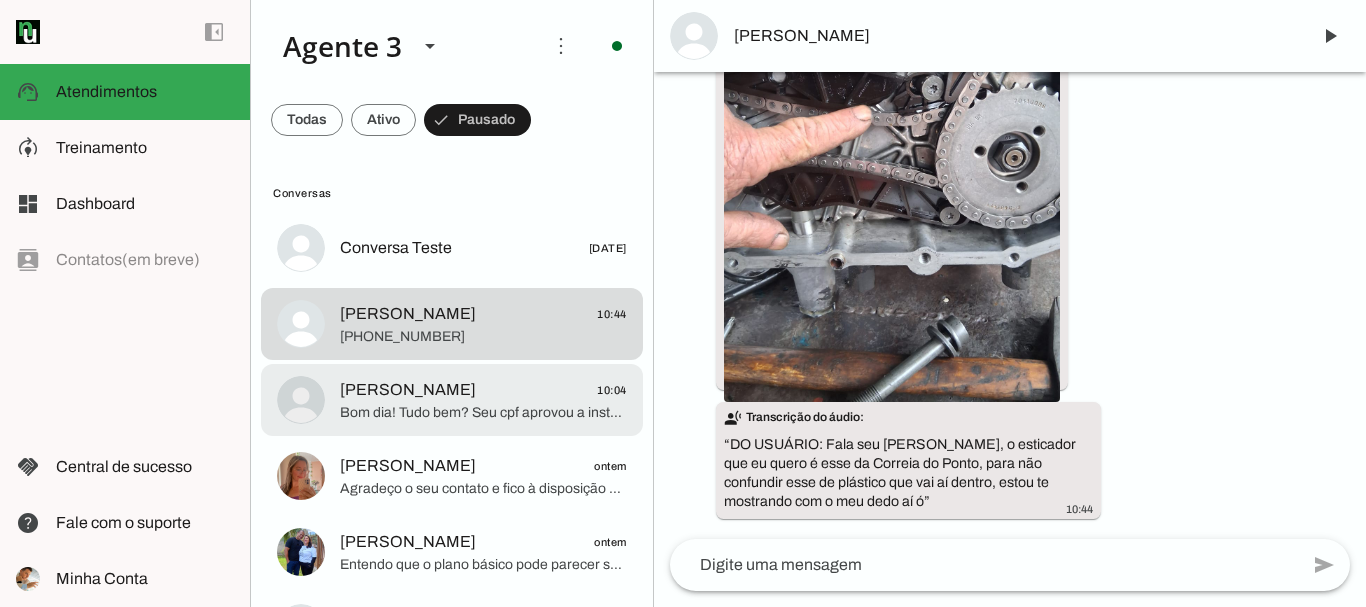 click on "[PERSON_NAME]" 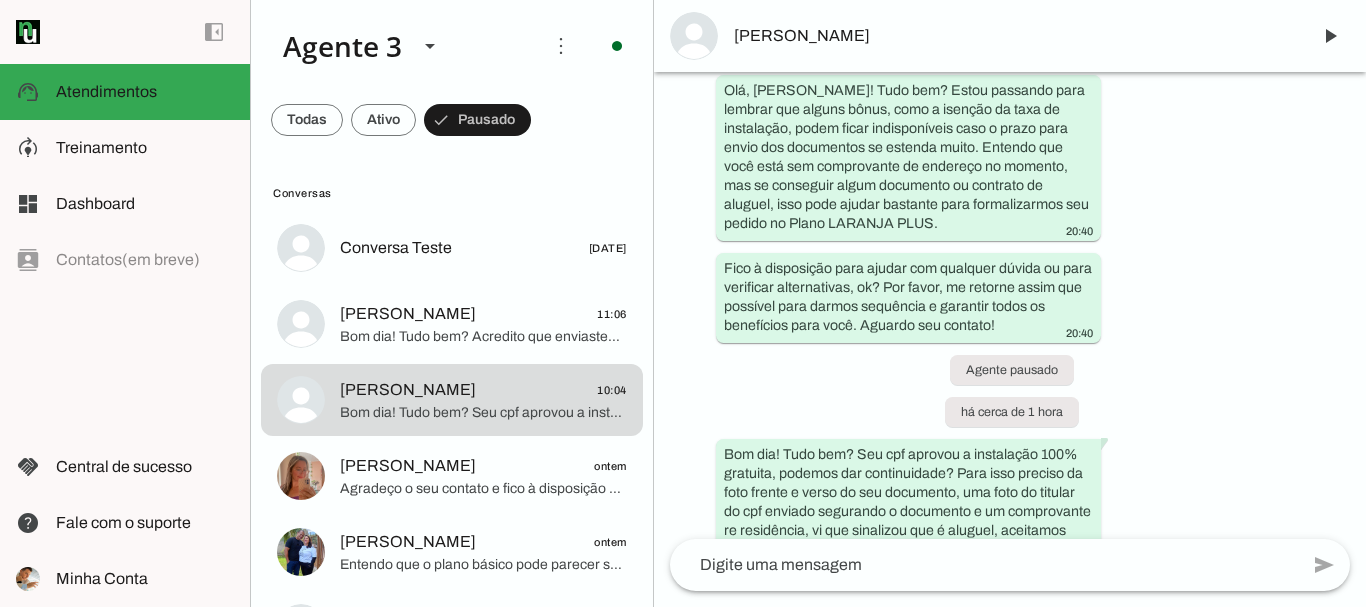 scroll, scrollTop: 4673, scrollLeft: 0, axis: vertical 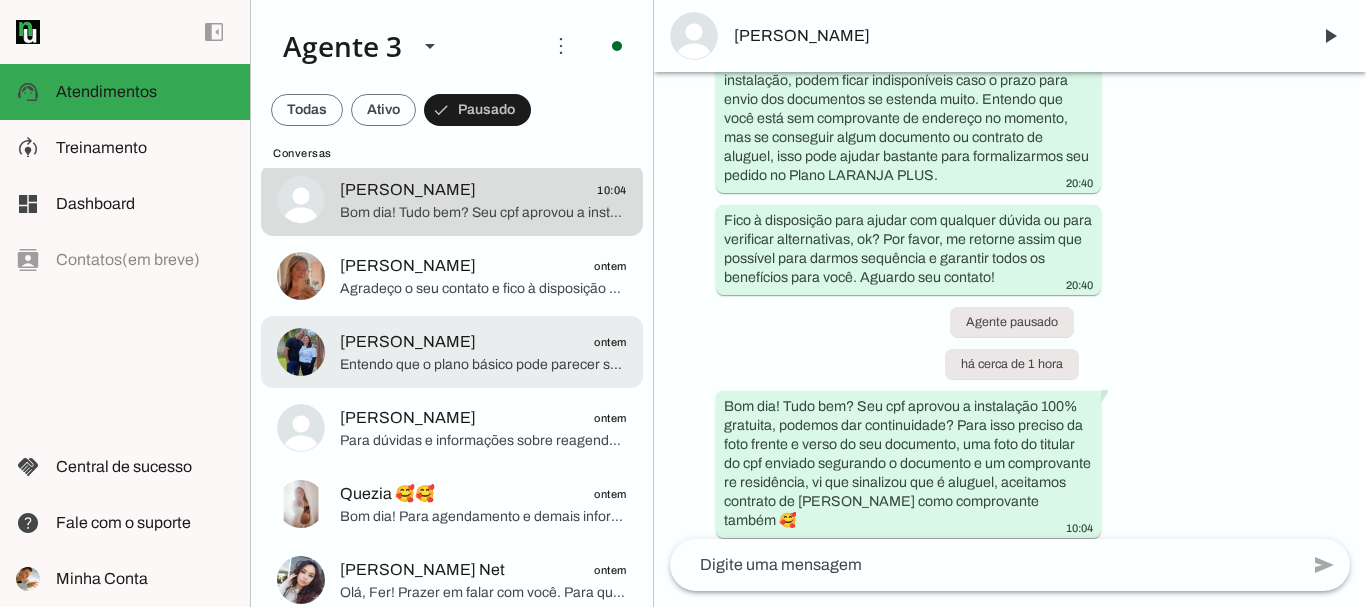 click on "[PERSON_NAME]
ontem" 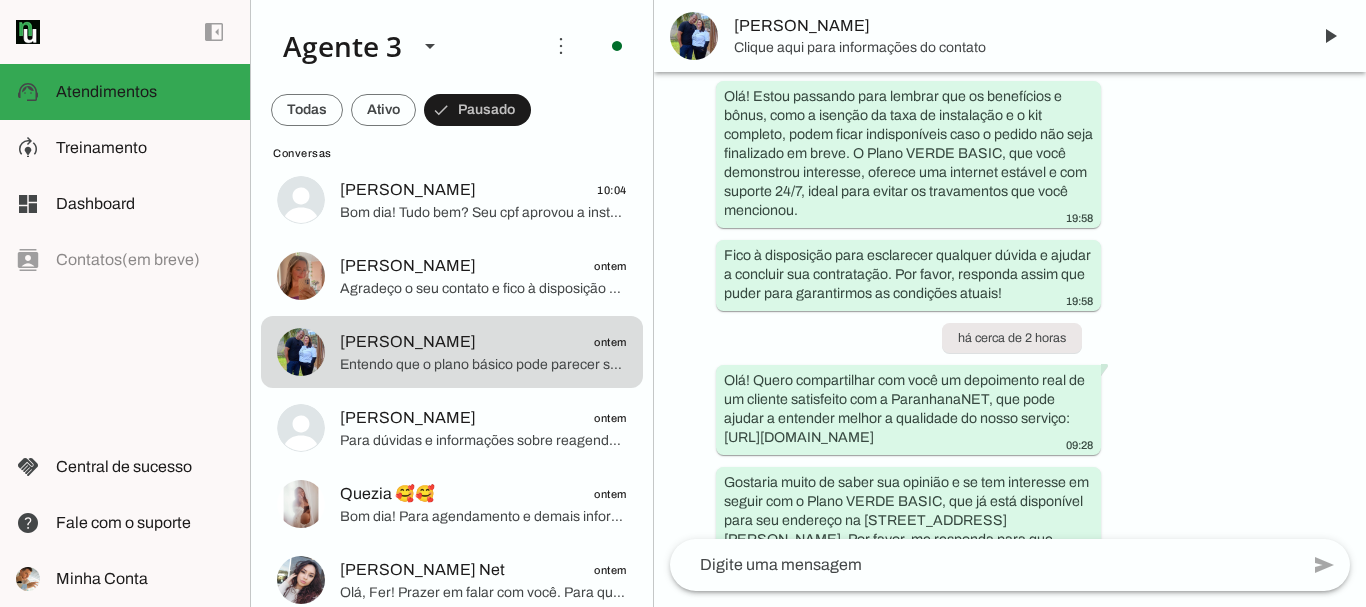 scroll, scrollTop: 3978, scrollLeft: 0, axis: vertical 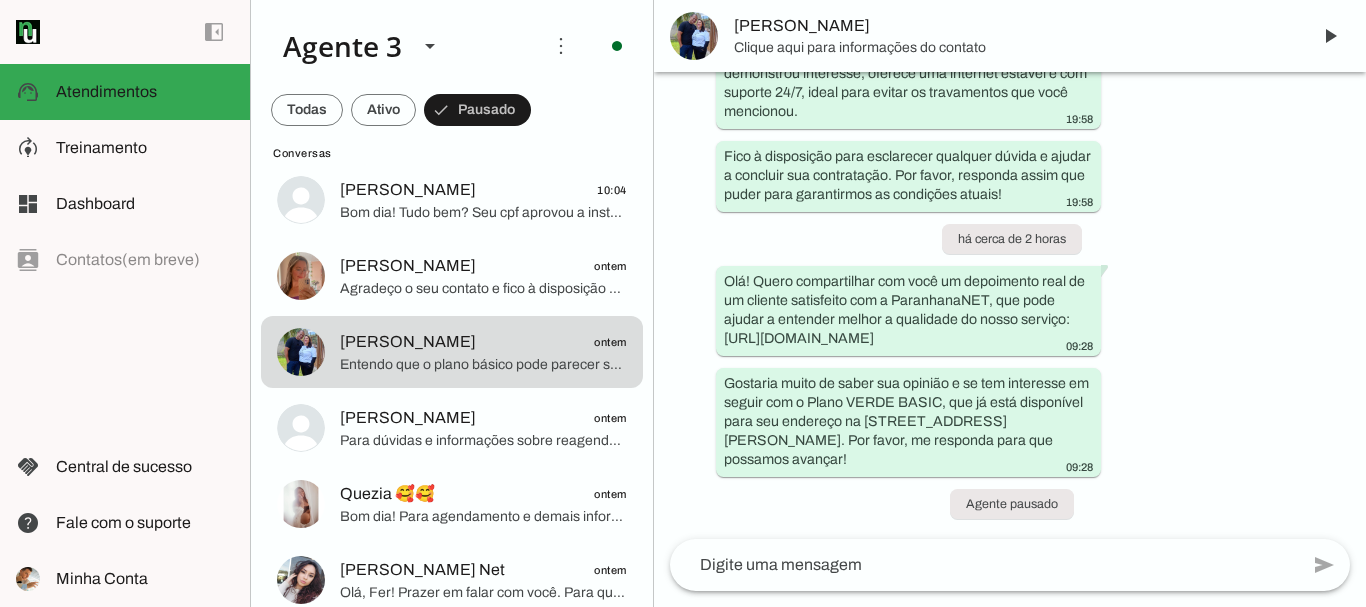 click 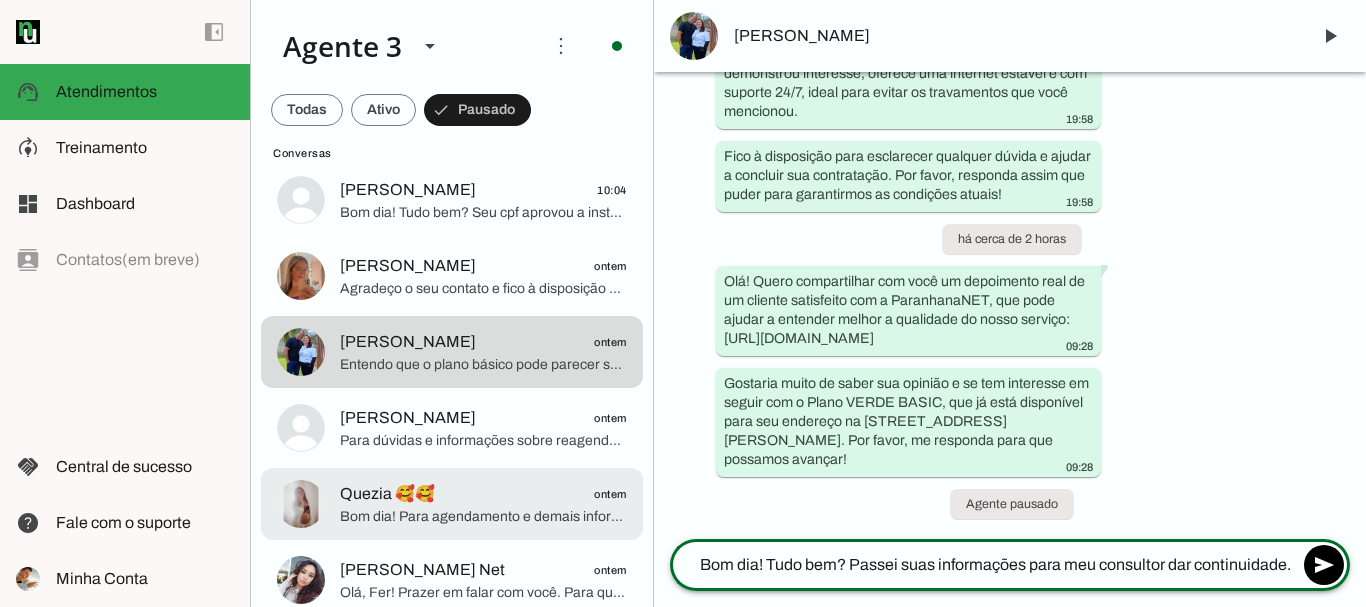 type on "Bom dia! Tudo bem? Passei suas informações para meu consultor dar continuidade." 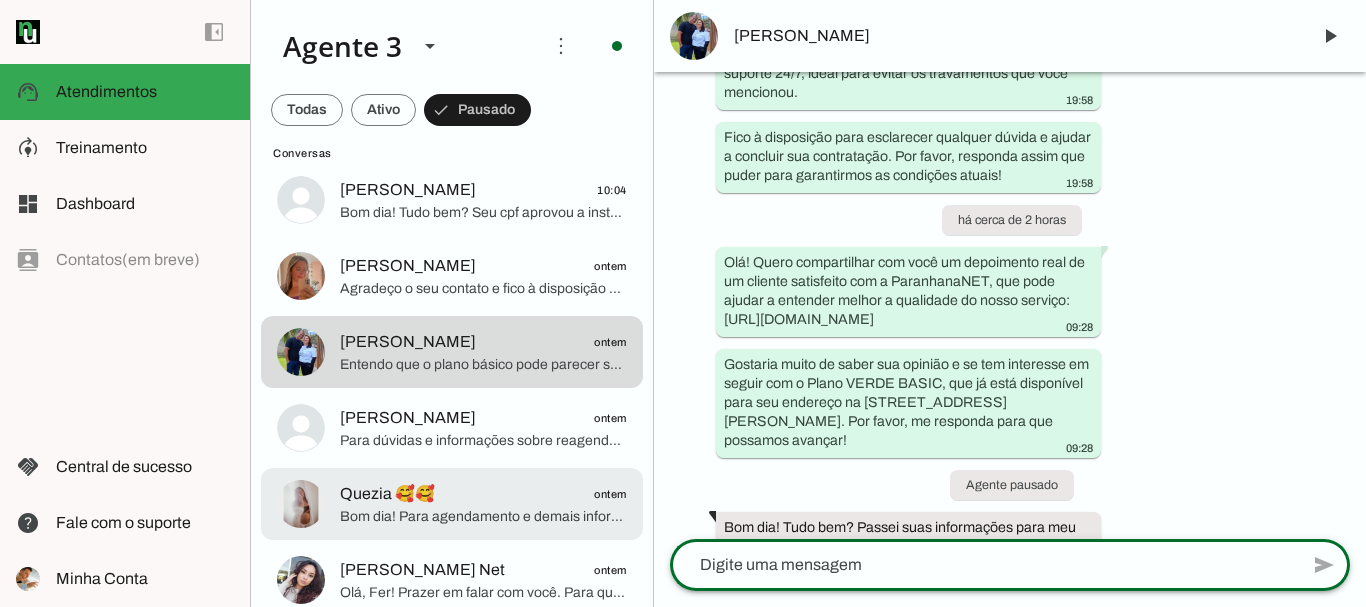 scroll, scrollTop: 4042, scrollLeft: 0, axis: vertical 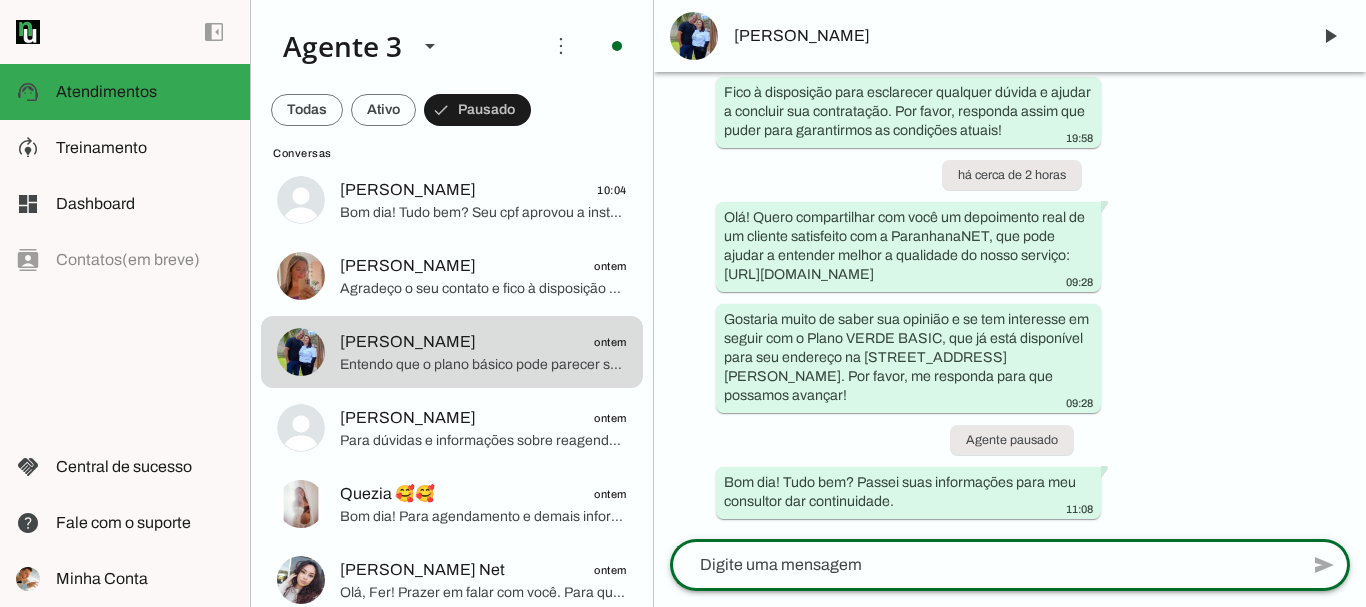 click on "Agente ativado
há cerca de 16 horas
Olá! Tenho interesse e queria mais informações, por favor. Boa noite. Qual é o valor da internet 19:06
Boa noite! Me chamo [PERSON_NAME] e estou muito feliz em ter a oportunidade de falar com você. A ParanhanaNET é líder de mercado no [GEOGRAPHIC_DATA], reconhecida por oferecer a banda larga mais rápida da região, estando no top 3 do [GEOGRAPHIC_DATA] e no Top 10 do [GEOGRAPHIC_DATA], segundo o site [DOMAIN_NAME]. Além disso, somos reconhecidos pela qualidade do nosso atendimento e suporte técnico. 19:06 Antes de falar dos planos e valores, gostaria de destacar algumas vantagens que fazem a ParanhanaNET ser diferente: 19:06 19:06 Para seguir com as opções e valores, preciso confirmar seu endereço completo para verificar se temos cobertura e disponibilidade ali. Poderia me informar o nome da rua, número, bairro e cidade? Também preciso do seu nome para continuar. 19:06 Sim" at bounding box center [1010, 305] 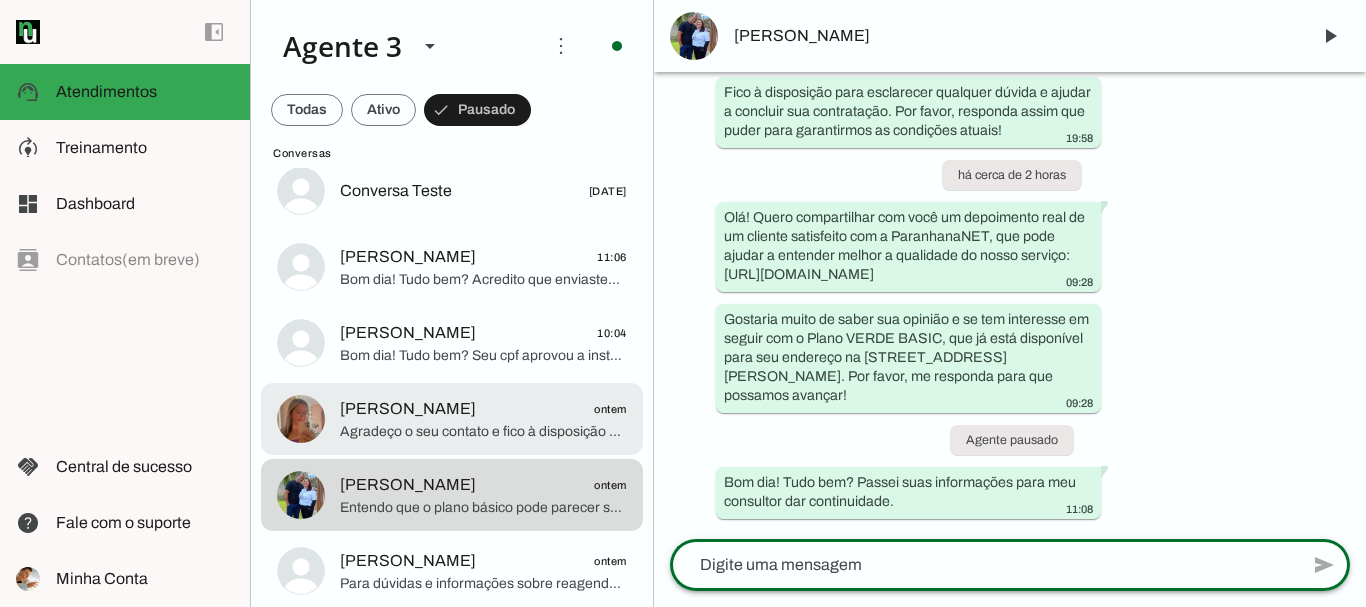 scroll, scrollTop: 0, scrollLeft: 0, axis: both 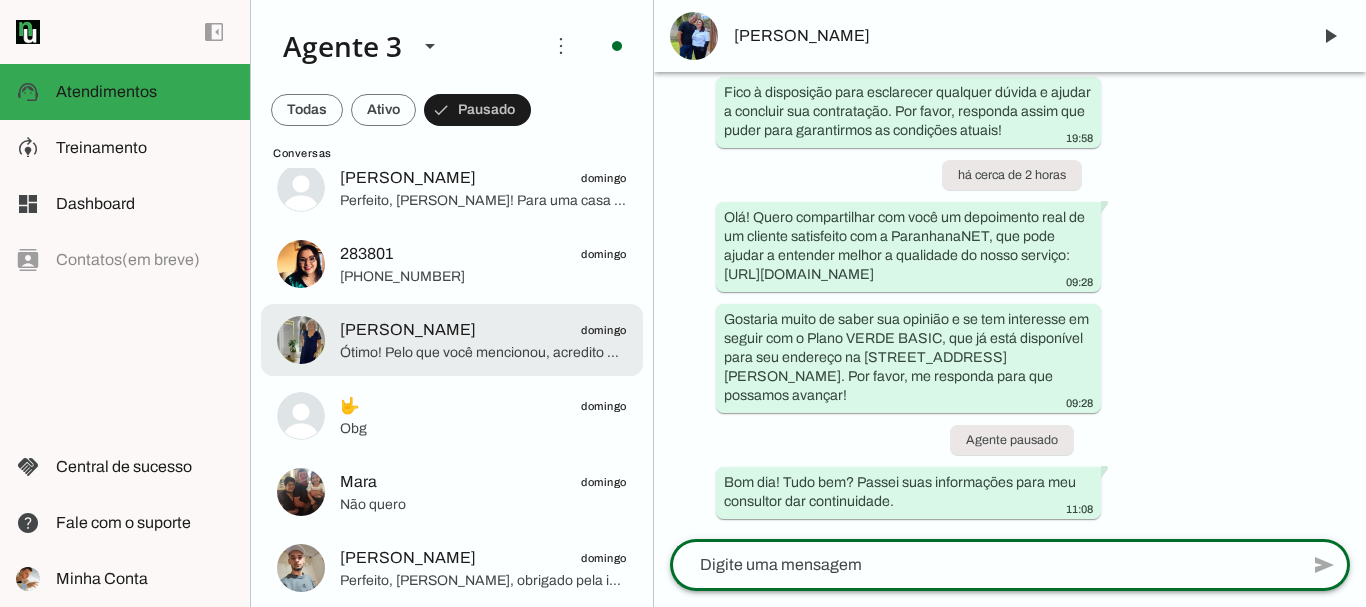 click on "Ótimo! Pelo que você mencionou, acredito que o endereço mais próximo seja o da loja em [GEOGRAPHIC_DATA], que fica na [STREET_ADDRESS], próximo ao posto de gasolina da cidade. Lá você poderá tirar todas as suas dúvidas pessoalmente com nossa equipe.
Enquanto isso, se quiser, posso adiantar algumas informações sobre os planos e benefícios exclusivos que temos para você por ser cliente fiel, para que já venha mais preparado para a visita. Gostaria?" 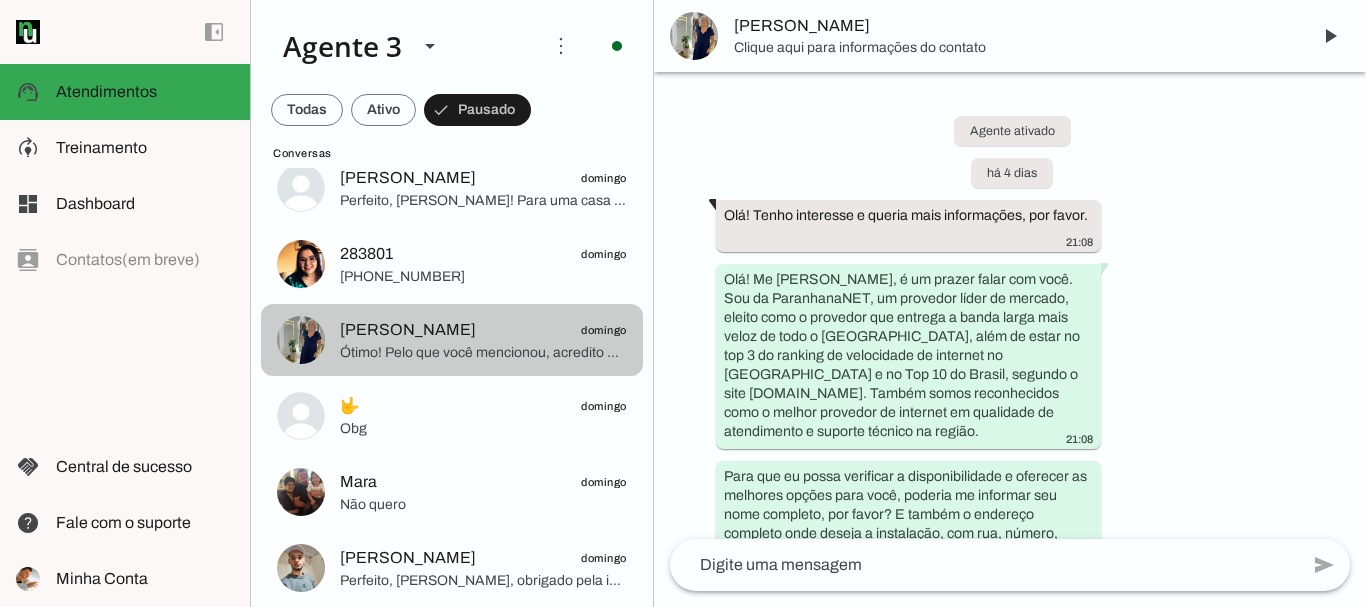 scroll, scrollTop: 3901, scrollLeft: 0, axis: vertical 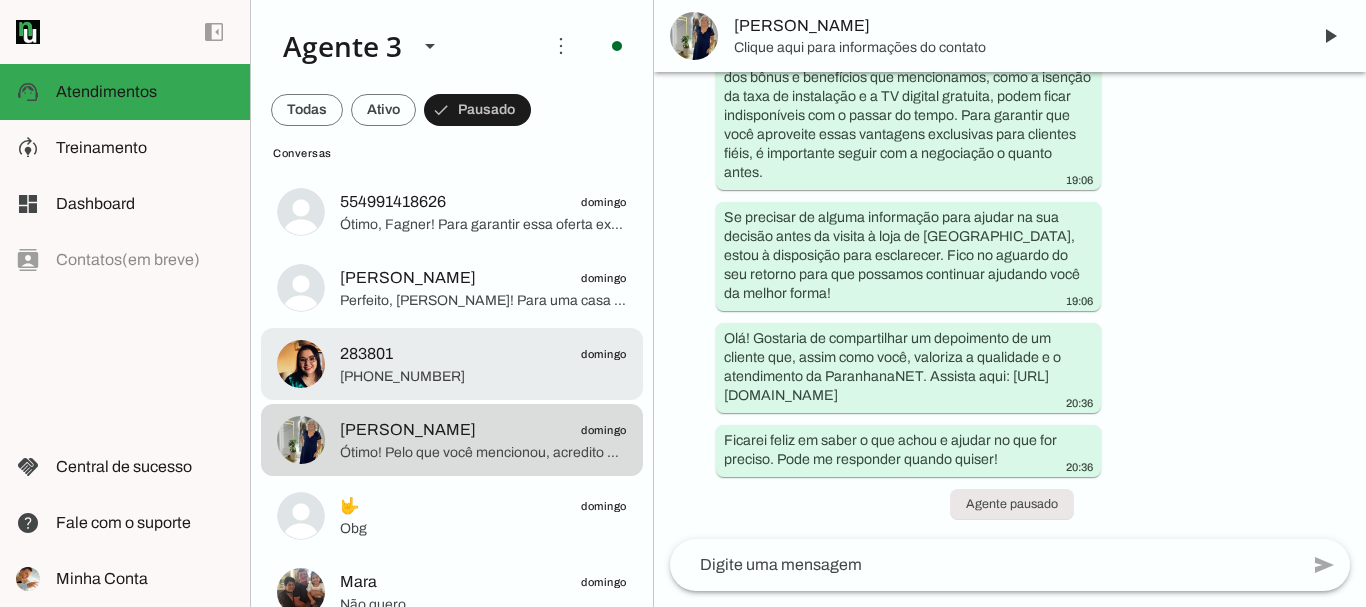 click on "283801
domingo" 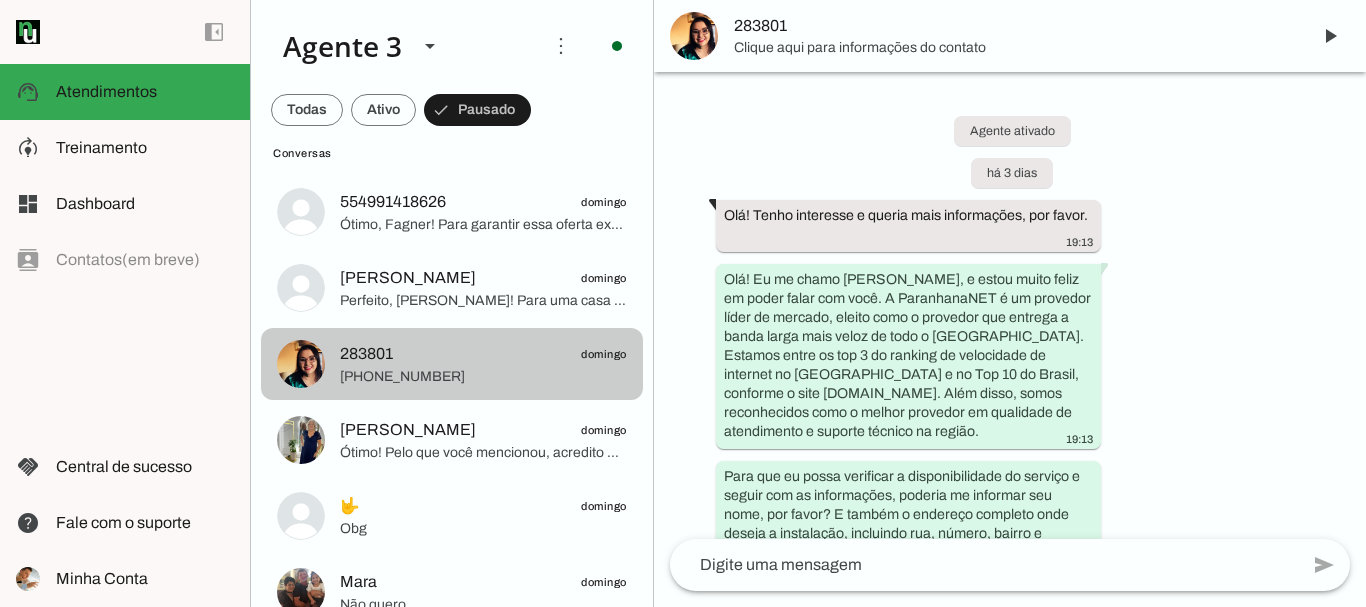 scroll, scrollTop: 1085, scrollLeft: 0, axis: vertical 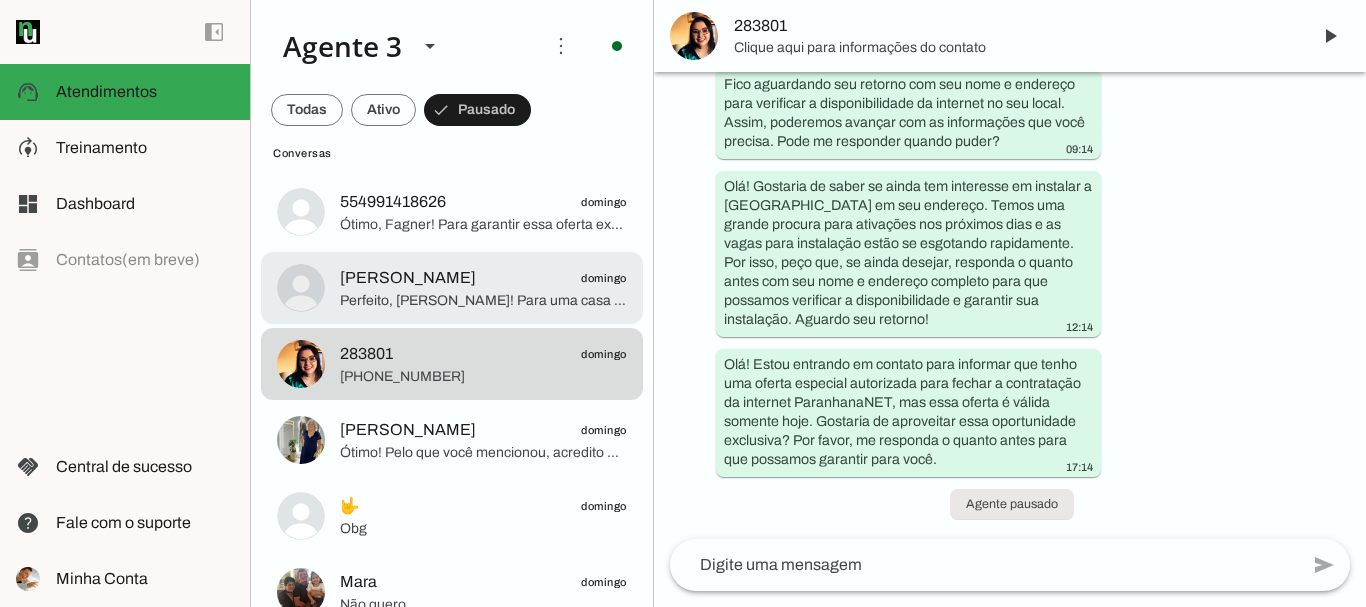 click on "Perfeito, [PERSON_NAME]! Para uma casa ampla, especialmente com dois pisos, é fundamental um plano com equipamentos que ofereçam cobertura Wi-Fi ampla e estável por toda a residência, evitando pontos mortos.
Na ParanhanaNET, nossos roteadores são de última geração e em planos superiores, oferecemos até duas unidades interligadas em rede Mesh, que ampliam significativamente o alcance e a qualidade do Wi-Fi, garantindo conexão estável em todos os cômodos e pisos.
Vou preparar as opções de planos mais adequados para sua casa ampla, com equipamentos que garantem essa cobertura. Posso te apresentar duas opções com benefícios completos e internet premiada para que você escolha a que melhor se encaixa?" 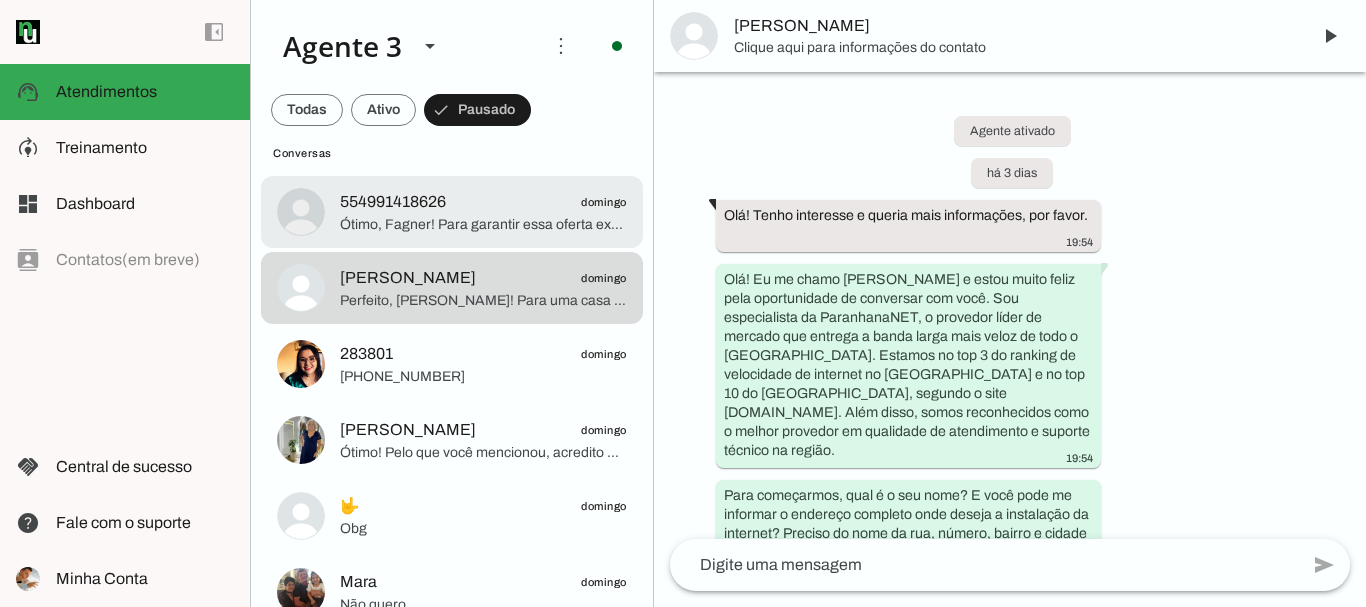 scroll, scrollTop: 5997, scrollLeft: 0, axis: vertical 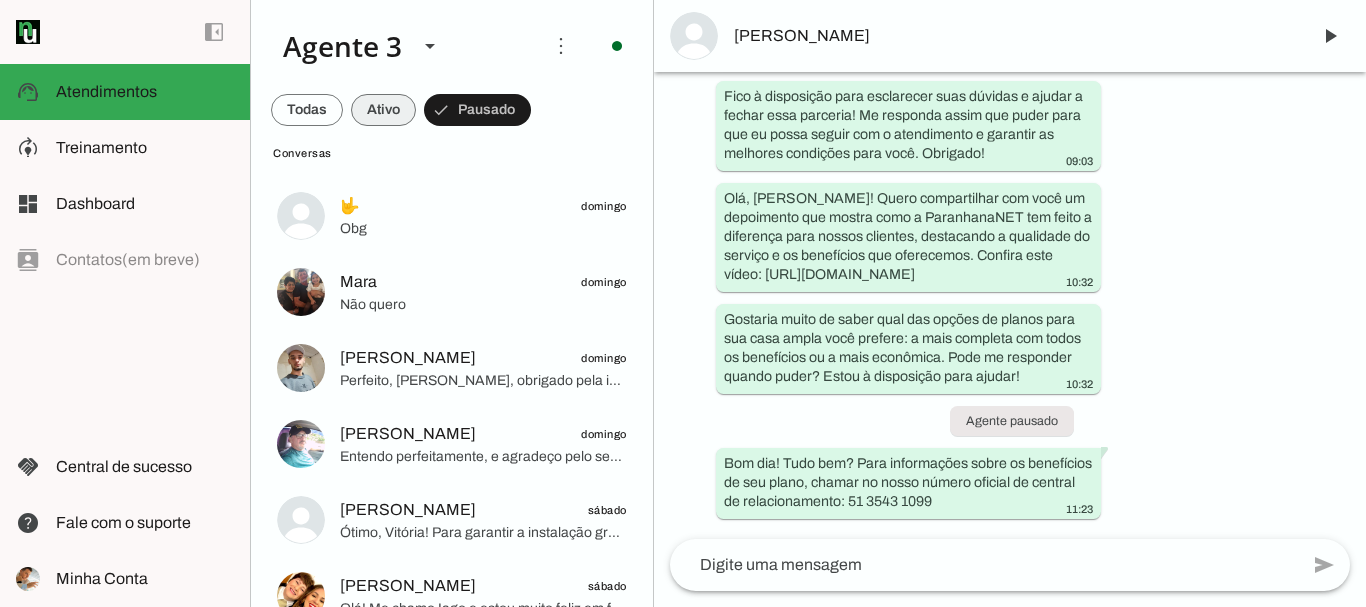 click at bounding box center [307, 110] 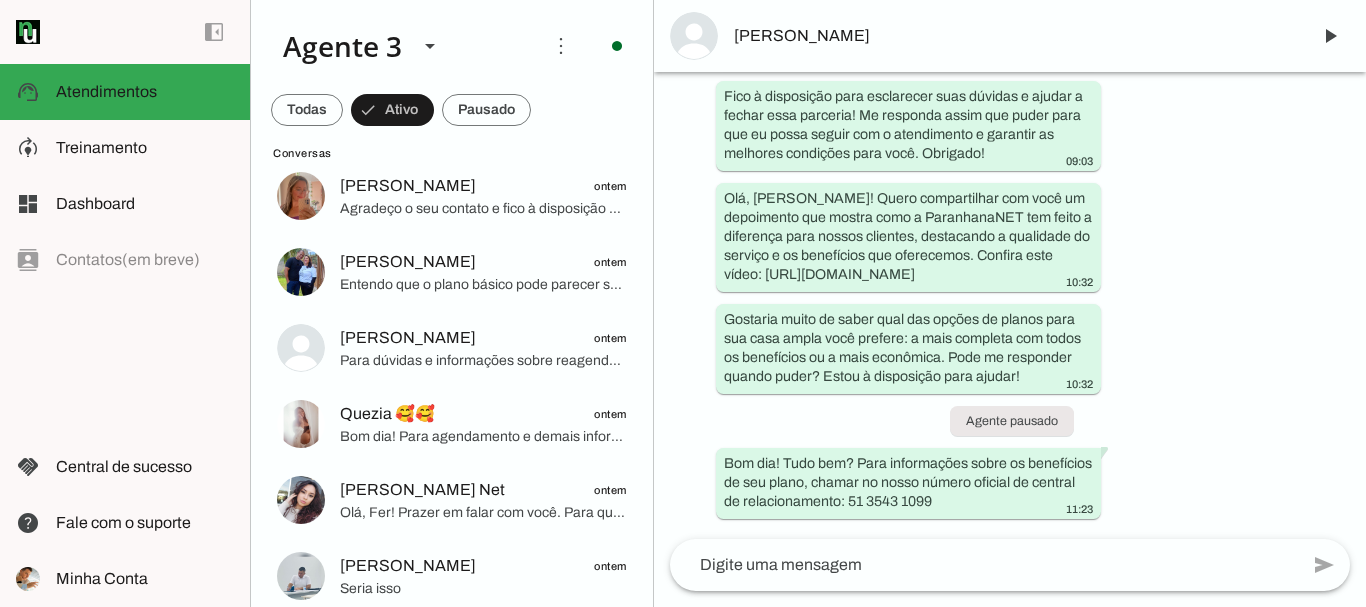 scroll, scrollTop: 376, scrollLeft: 0, axis: vertical 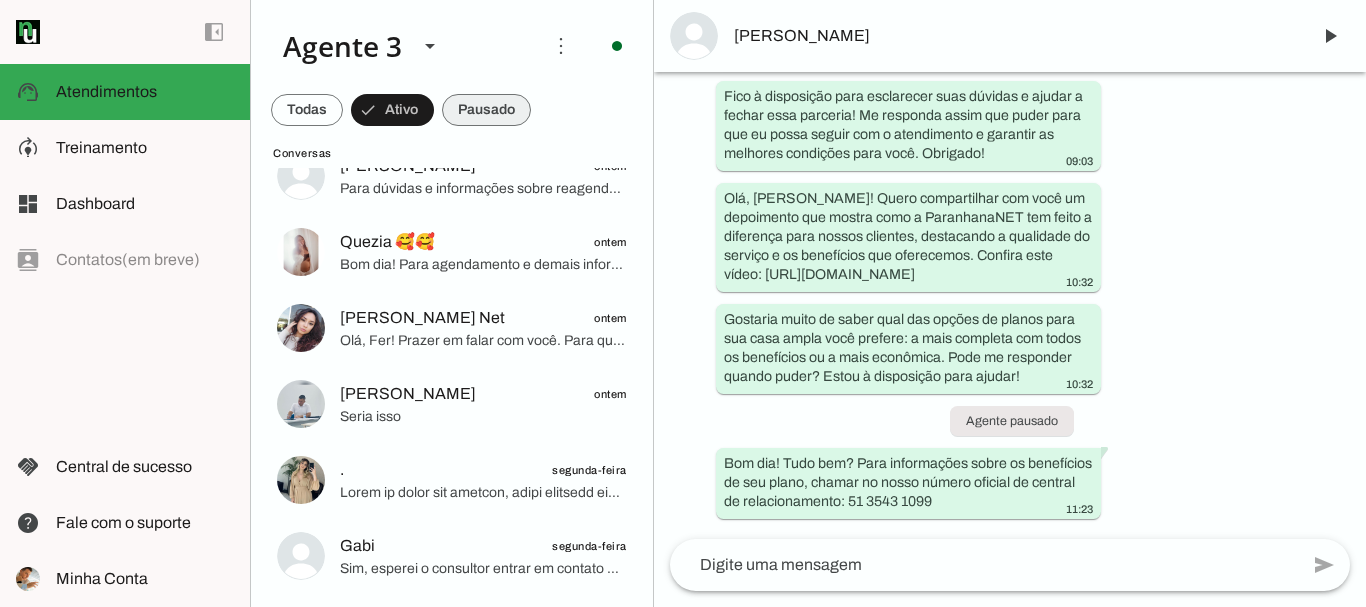 click at bounding box center (307, 110) 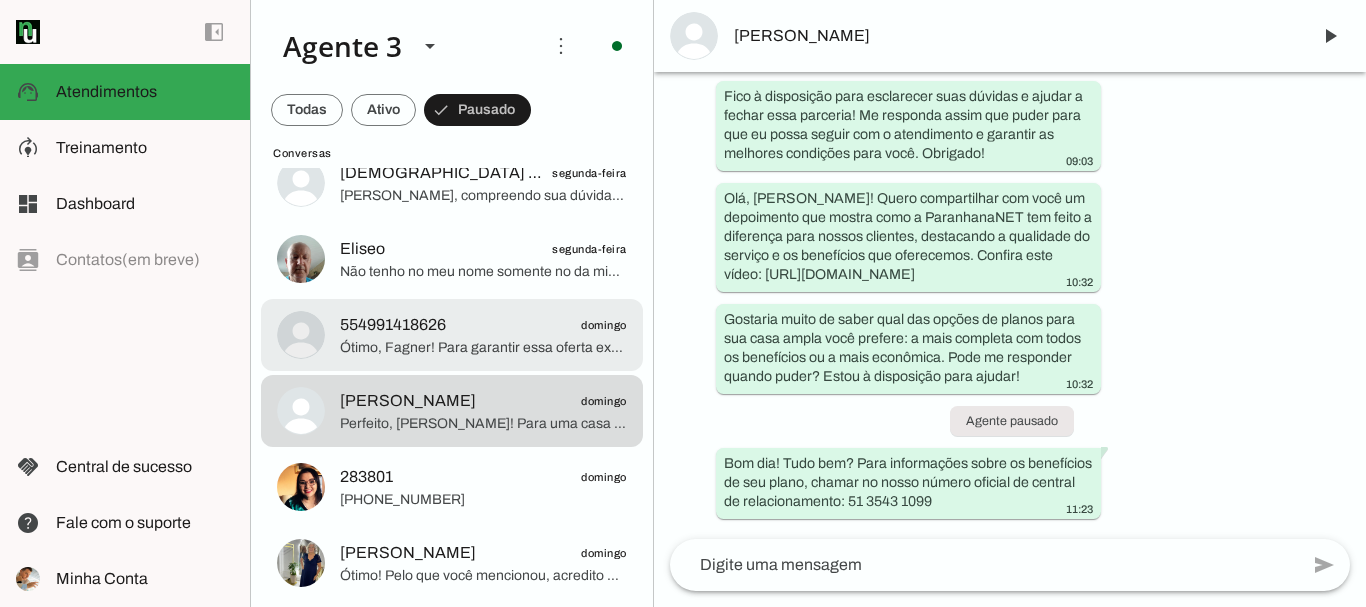 scroll, scrollTop: 1000, scrollLeft: 0, axis: vertical 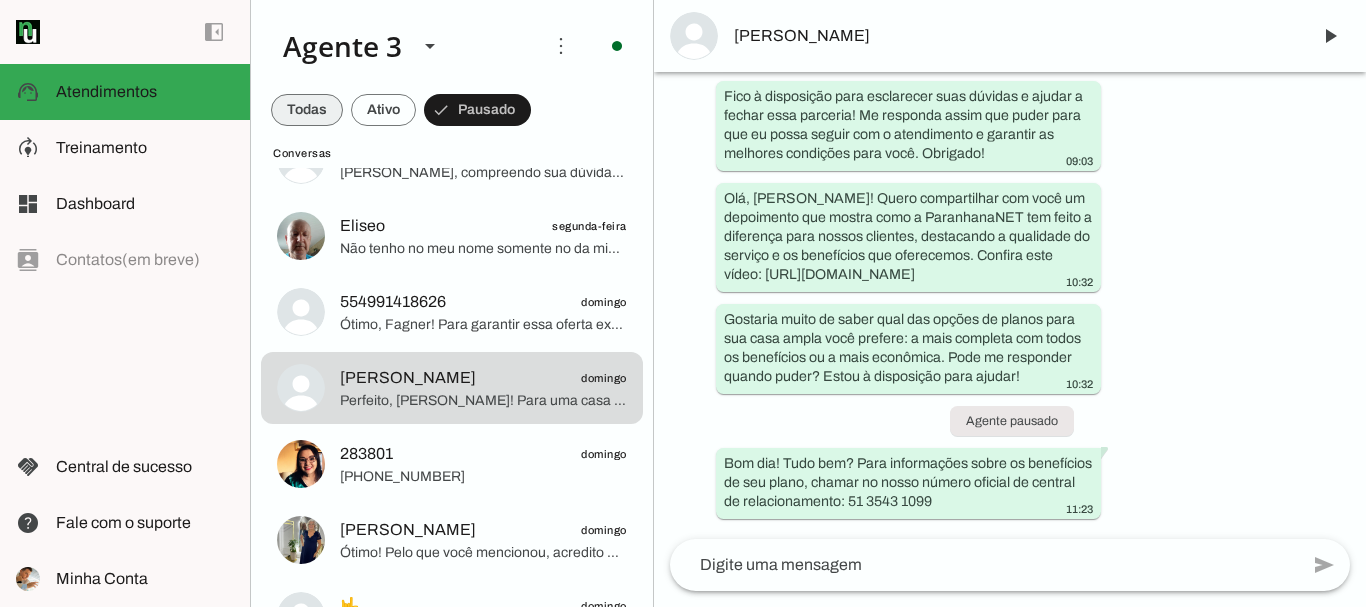 click at bounding box center [307, 110] 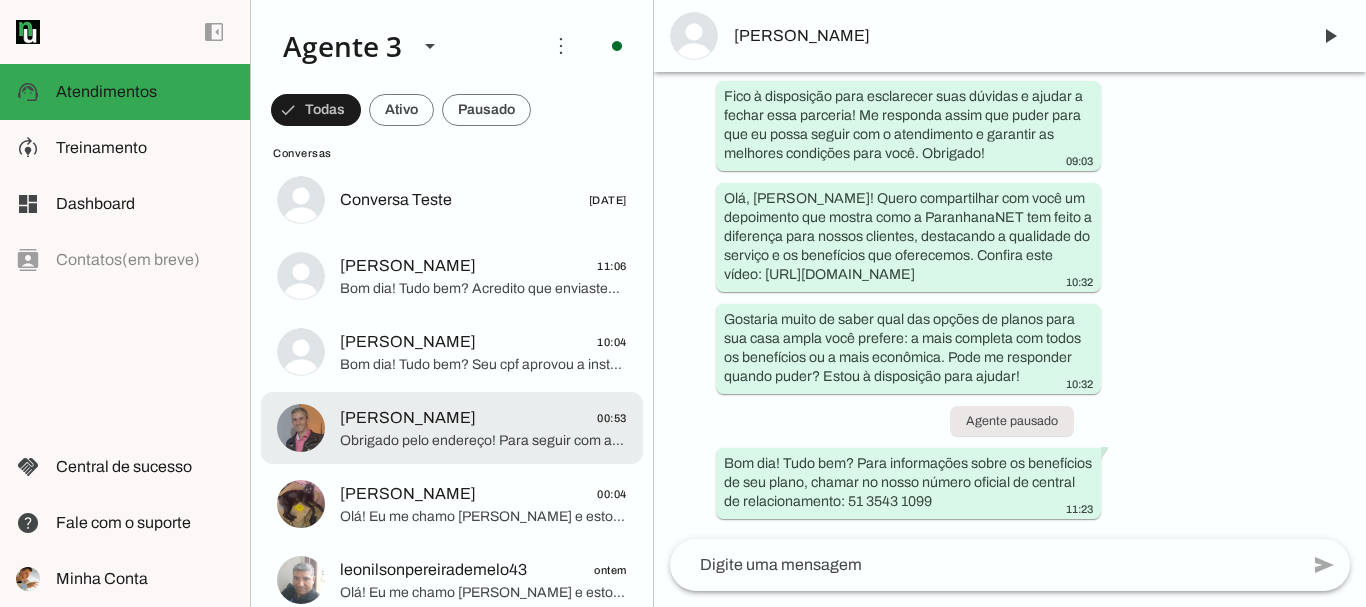 scroll, scrollTop: 0, scrollLeft: 0, axis: both 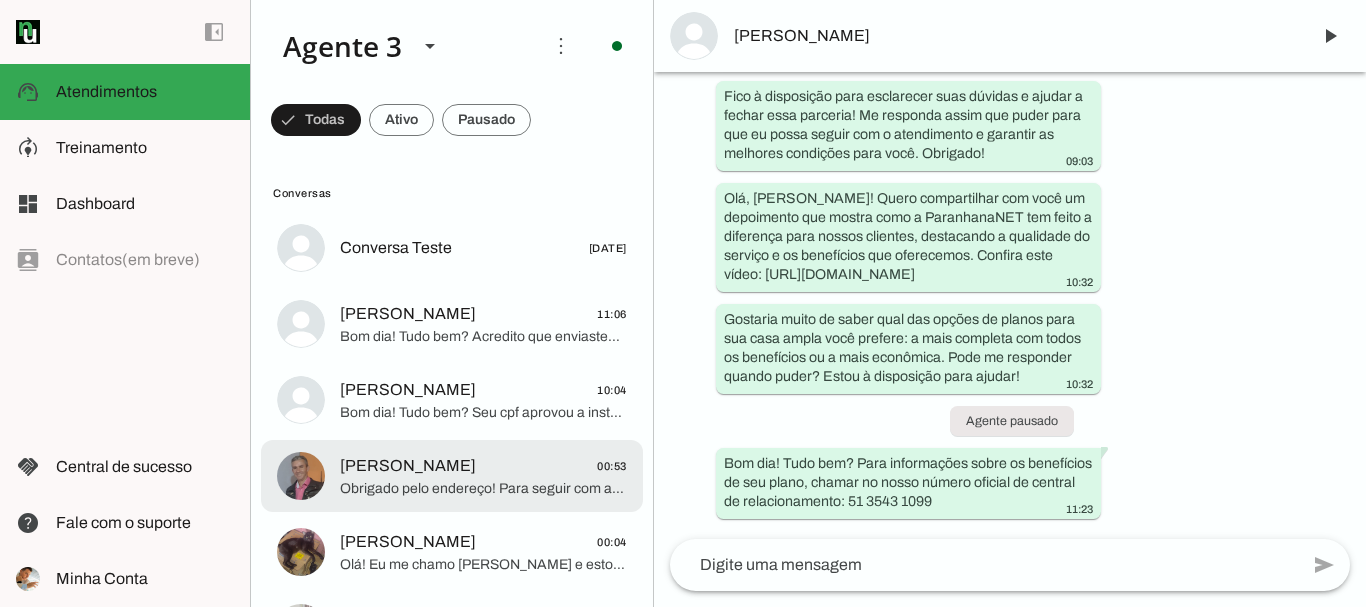 click on "[PERSON_NAME]
00:53" 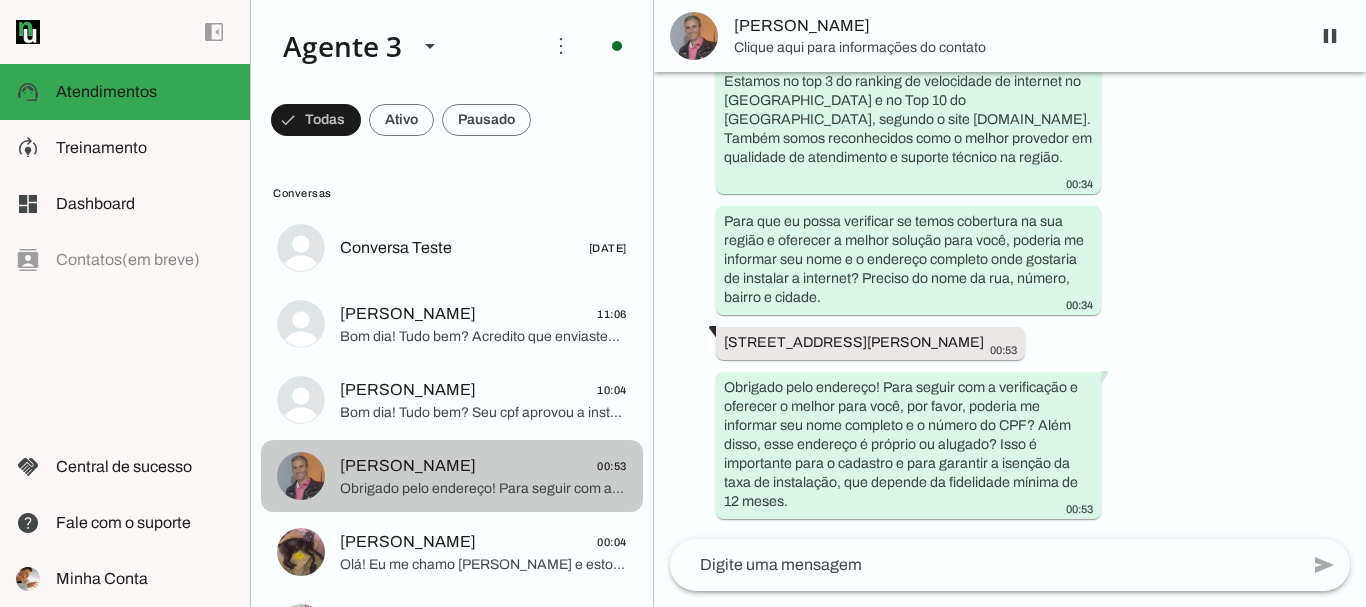 scroll, scrollTop: 274, scrollLeft: 0, axis: vertical 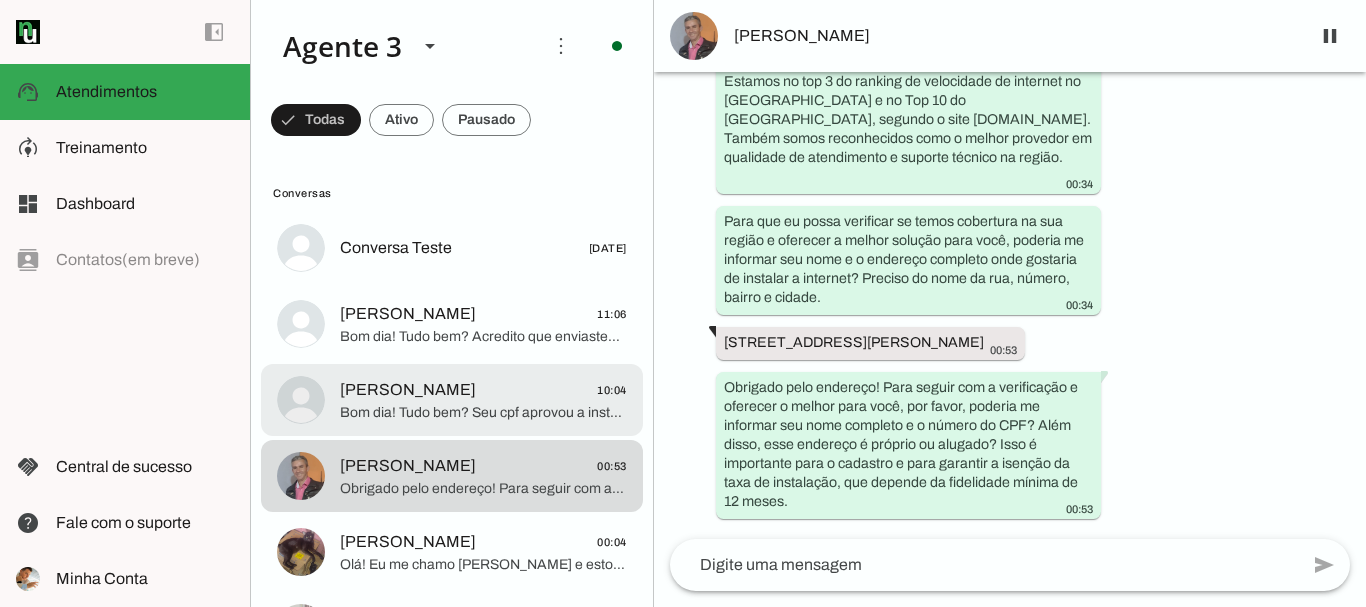 click on "Bom dia! Tudo bem? Seu cpf aprovou a instalação 100% gratuita, podemos dar continuidade? Para isso preciso da foto frente e verso do seu documento, uma foto do titular do cpf enviado segurando o documento e um comprovante re residência, vi que sinalizou que é aluguel, aceitamos contrato de [PERSON_NAME] como comprovante também 🥰" 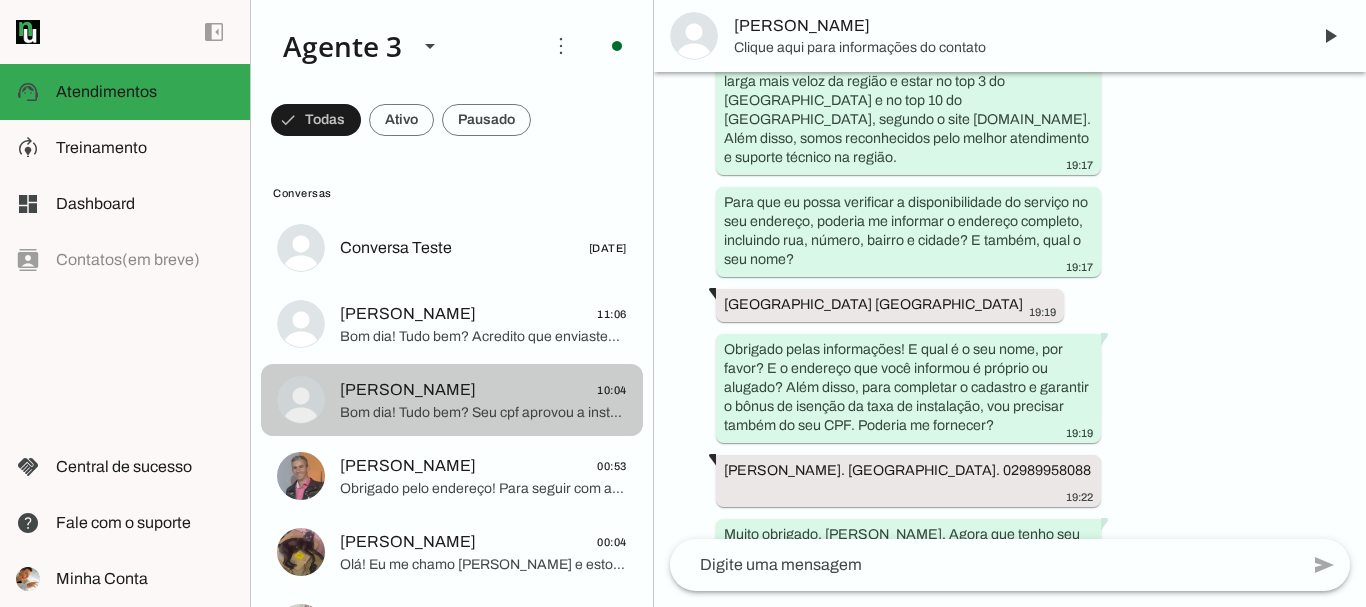 scroll, scrollTop: 4673, scrollLeft: 0, axis: vertical 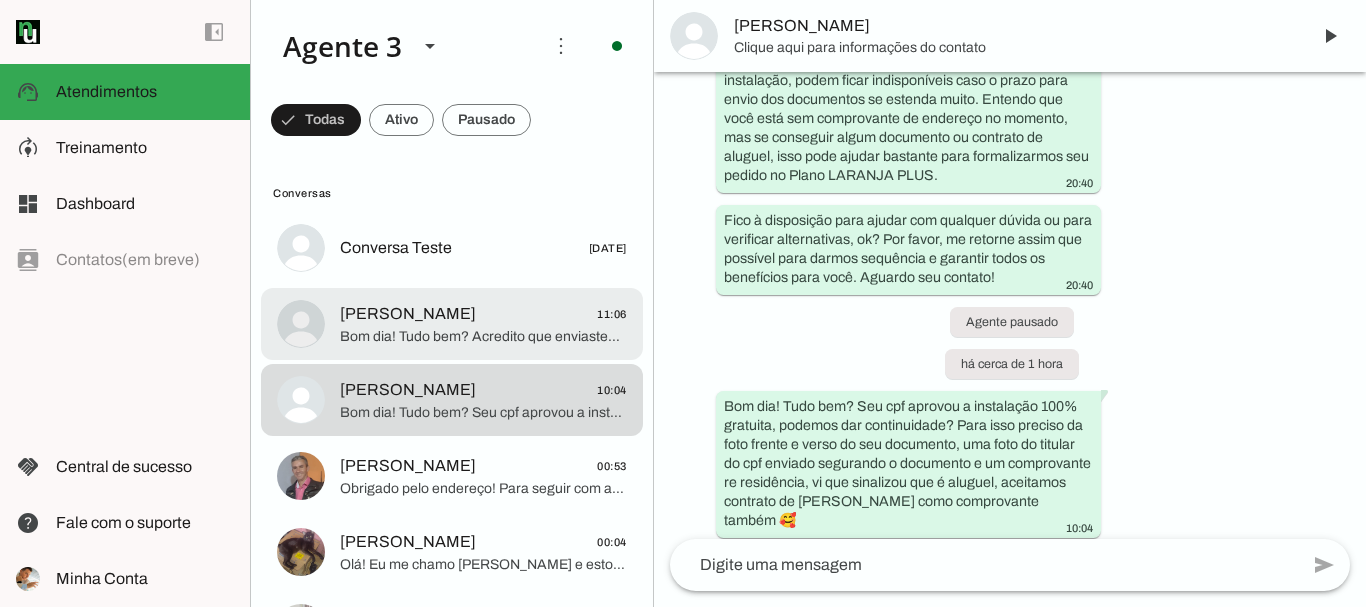 click on "Bom dia! Tudo bem? Acredito que enviastes errado." 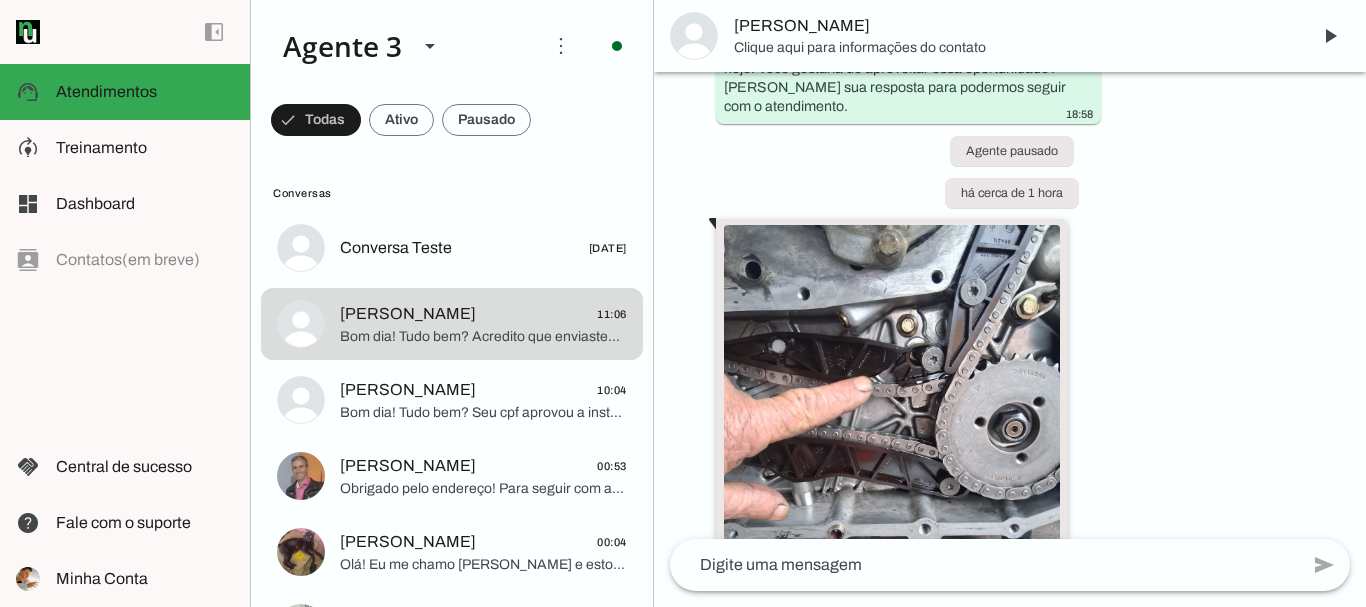 scroll, scrollTop: 1524, scrollLeft: 0, axis: vertical 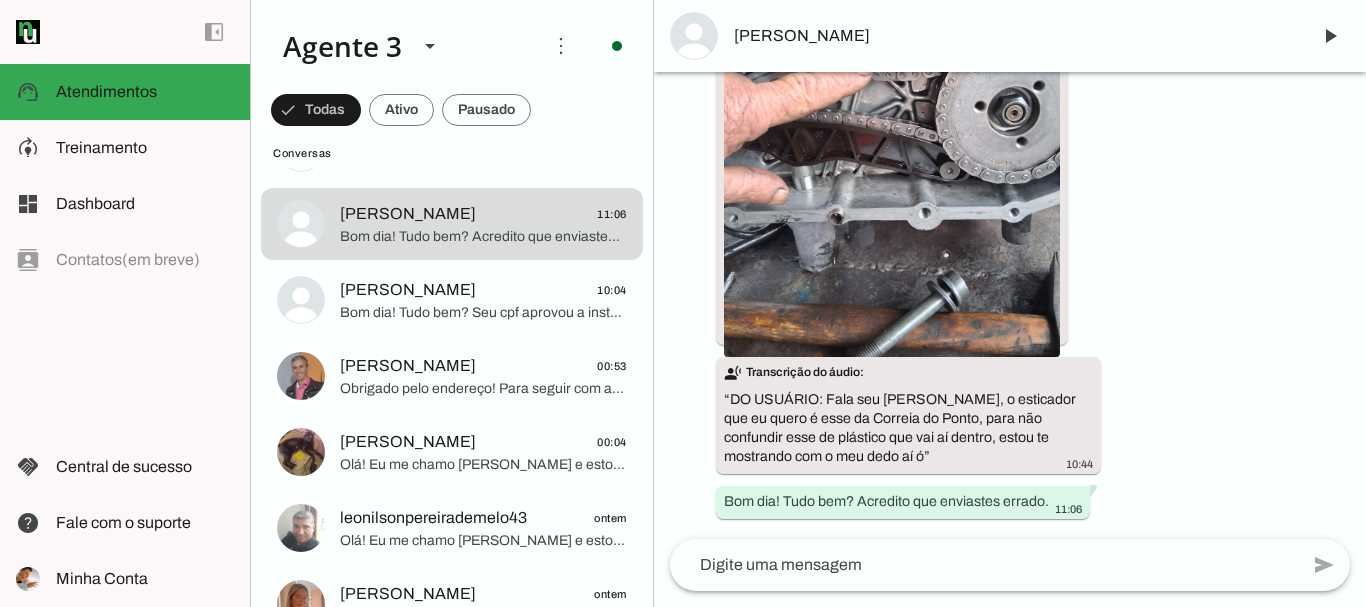 click on "Agente ativado
há 7 dias
Olá! Tenho interesse e queria mais informações, por favor. 20:58
Olá! Me [PERSON_NAME], estou muito feliz em poder falar com você. Sou consultor da [PERSON_NAME], um provedor líder de mercado que entrega a banda larga mais veloz de todo o [GEOGRAPHIC_DATA]. Estamos no top 3 do ranking de velocidade no [GEOGRAPHIC_DATA] e no Top 10 do [GEOGRAPHIC_DATA], segundo o site [DOMAIN_NAME]. Além disso, somos reconhecidos como o melhor provedor em qualidade de atendimento e suporte técnico na região. 20:58 Para começarmos, posso saber seu nome? E também, poderia me informar o endereço completo onde deseja instalar a internet? Rua, número, bairro e cidade, por favor. Isso é importante para verificar a disponibilidade da nossa rede e a possibilidade de atendimento. 20:58
há 6 dias
09:28 10:58 10:58 13:58 18:58
Agente pausado
“" at bounding box center [1010, 305] 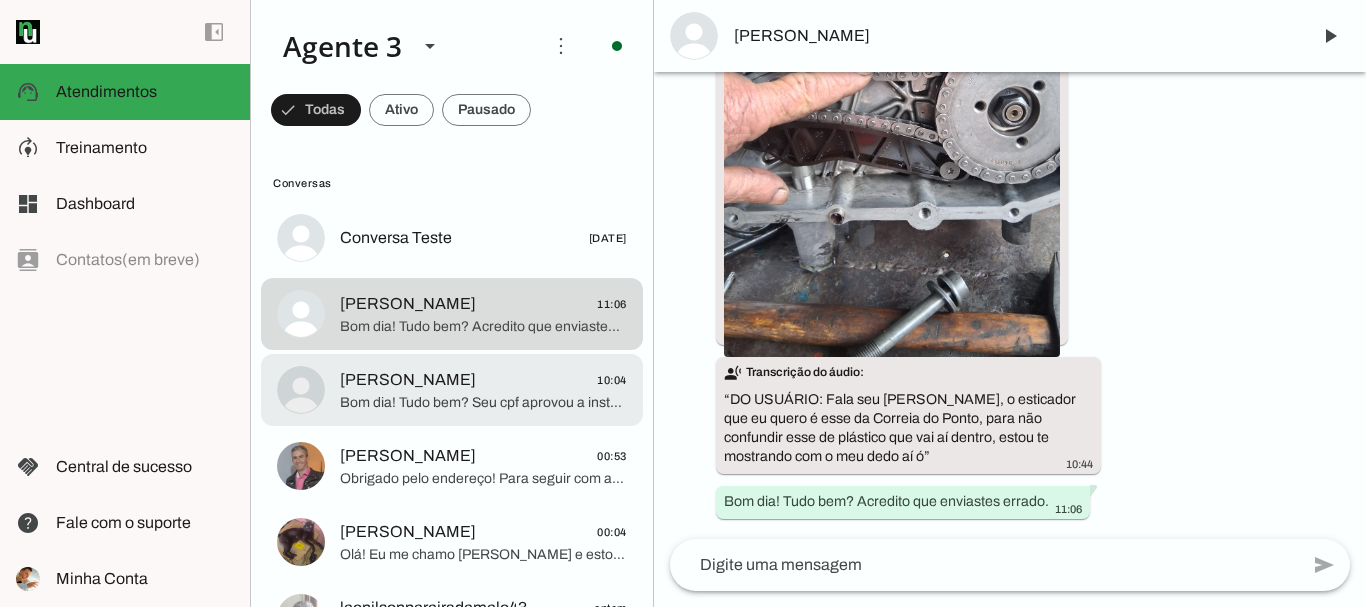 scroll, scrollTop: 0, scrollLeft: 0, axis: both 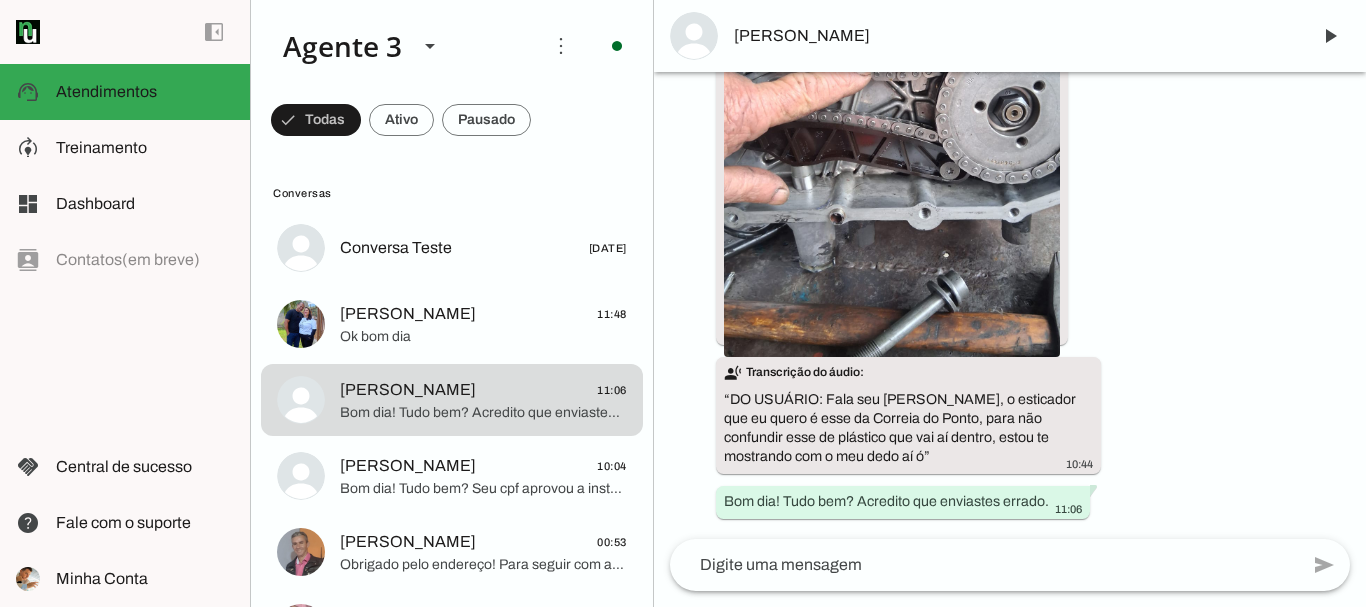 click on "Agente ativado
há 7 dias
Olá! Tenho interesse e queria mais informações, por favor. 20:58
Olá! Me [PERSON_NAME], estou muito feliz em poder falar com você. Sou consultor da [PERSON_NAME], um provedor líder de mercado que entrega a banda larga mais veloz de todo o [GEOGRAPHIC_DATA]. Estamos no top 3 do ranking de velocidade no [GEOGRAPHIC_DATA] e no Top 10 do [GEOGRAPHIC_DATA], segundo o site [DOMAIN_NAME]. Além disso, somos reconhecidos como o melhor provedor em qualidade de atendimento e suporte técnico na região. 20:58 Para começarmos, posso saber seu nome? E também, poderia me informar o endereço completo onde deseja instalar a internet? Rua, número, bairro e cidade, por favor. Isso é importante para verificar a disponibilidade da nossa rede e a possibilidade de atendimento. 20:58
há 6 dias
09:28 10:58 10:58 13:58 18:58
Agente pausado
“" at bounding box center [1010, 305] 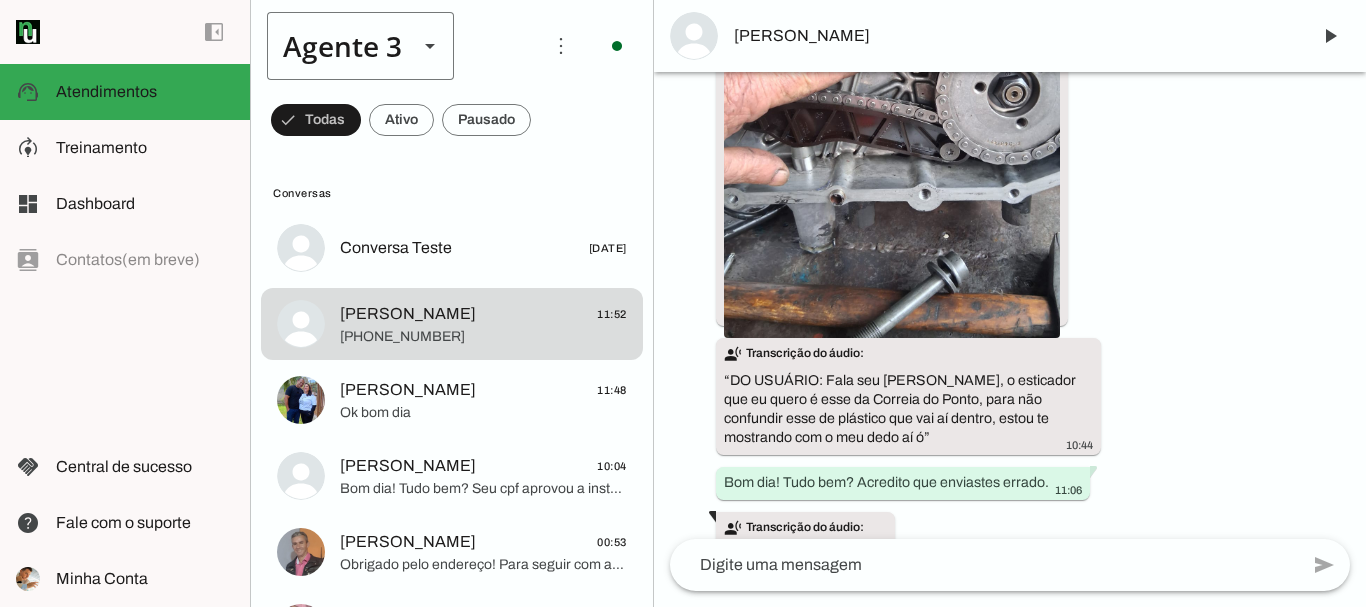 scroll, scrollTop: 0, scrollLeft: 0, axis: both 